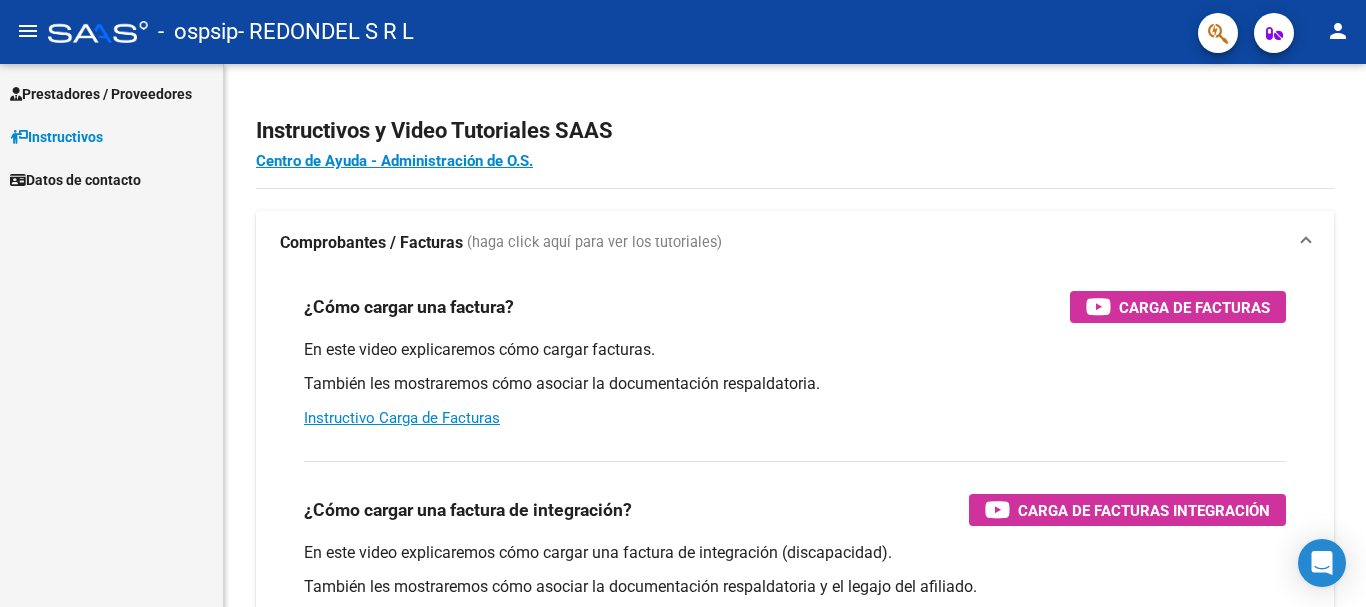 scroll, scrollTop: 0, scrollLeft: 0, axis: both 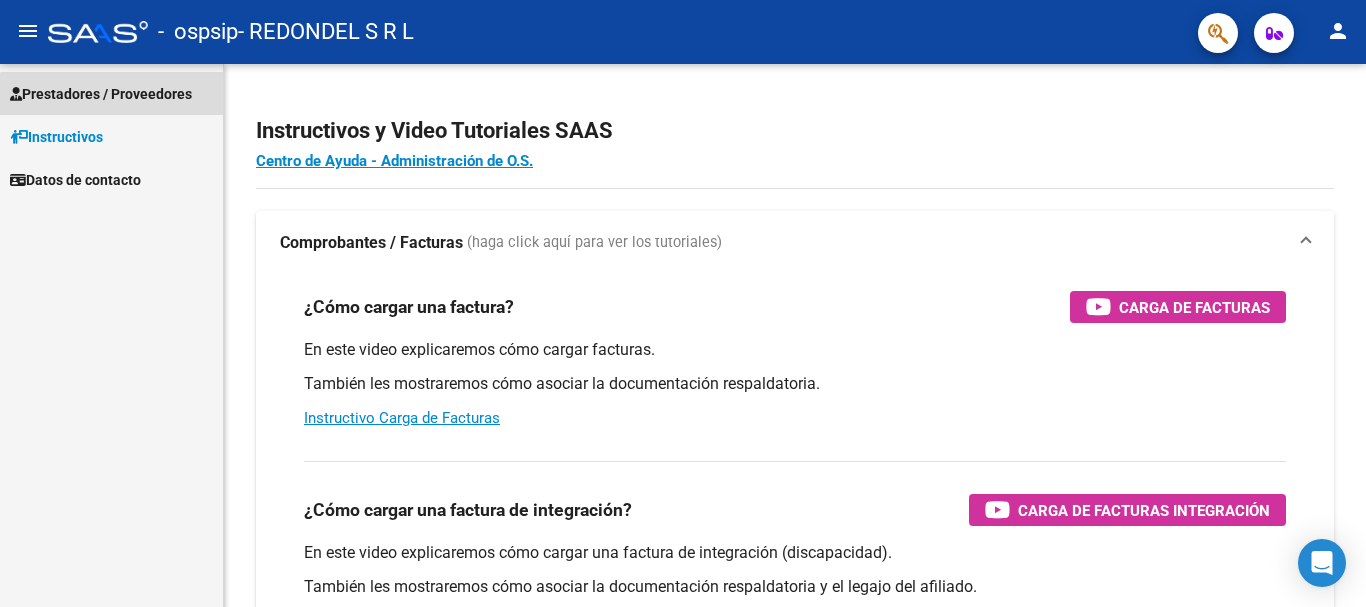 click on "Prestadores / Proveedores" at bounding box center (101, 94) 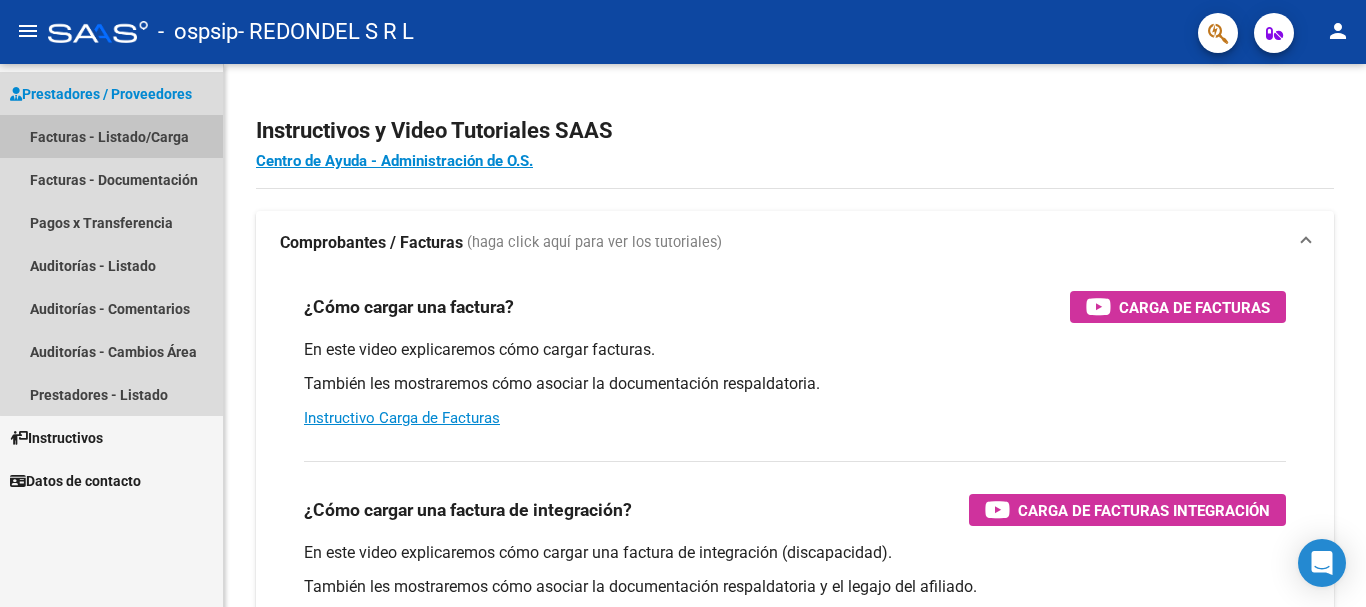 click on "Facturas - Listado/Carga" at bounding box center [111, 136] 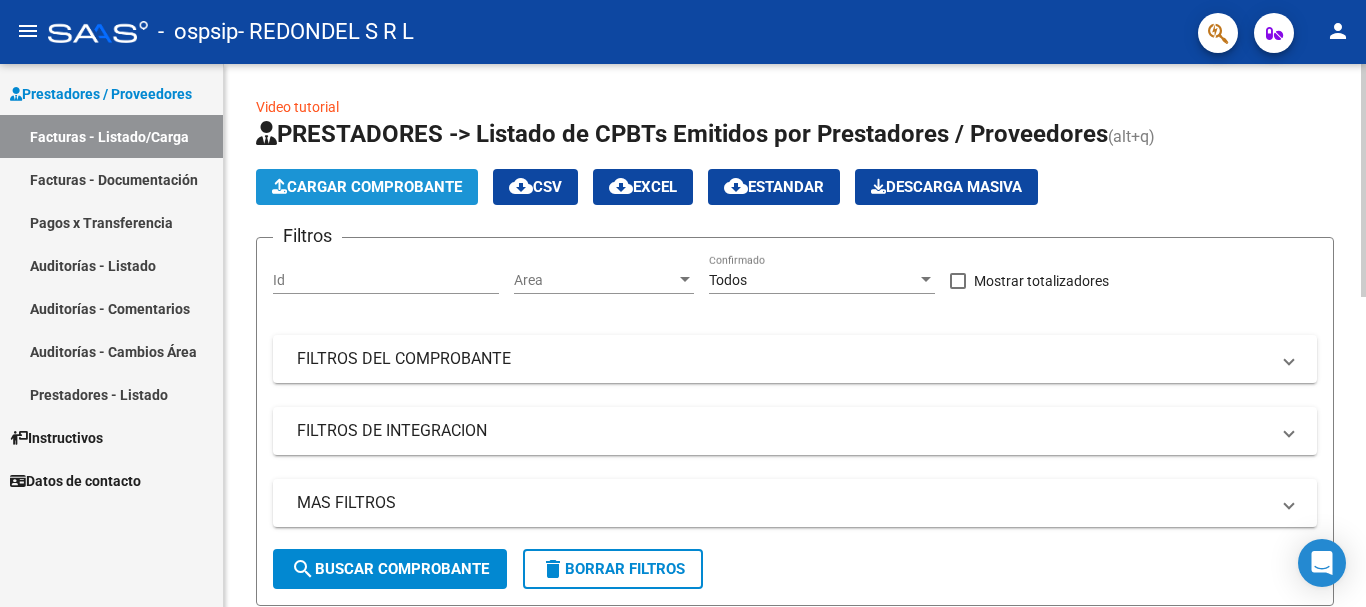 click on "Cargar Comprobante" 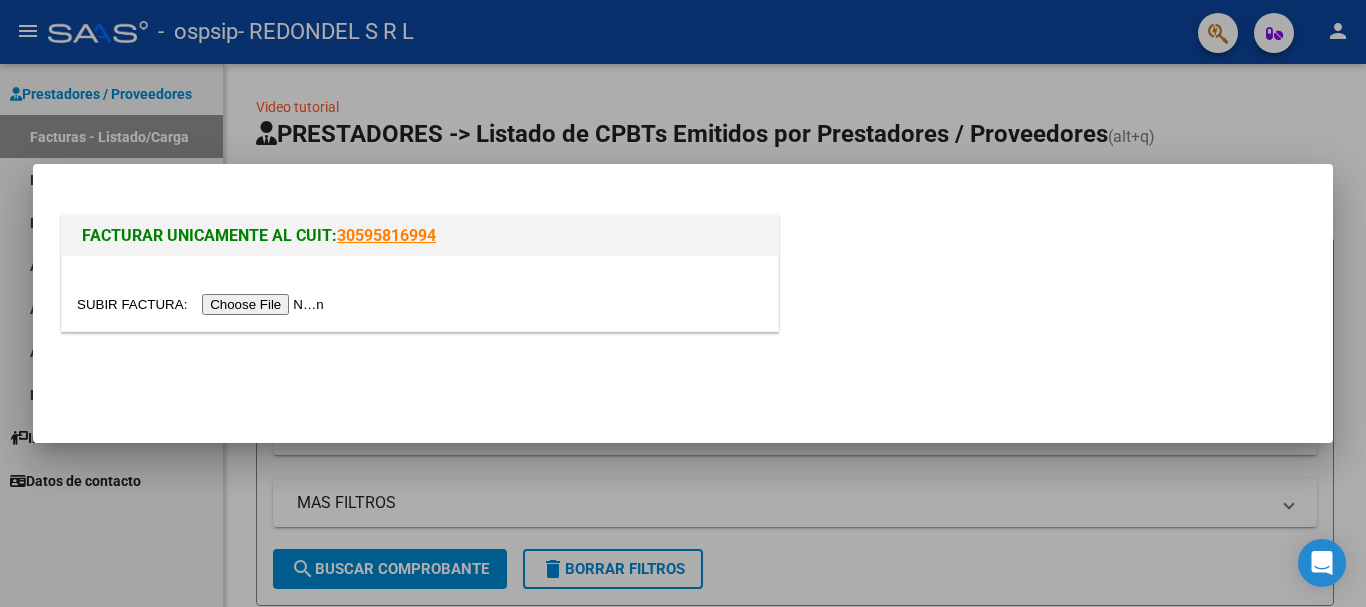 click at bounding box center (203, 304) 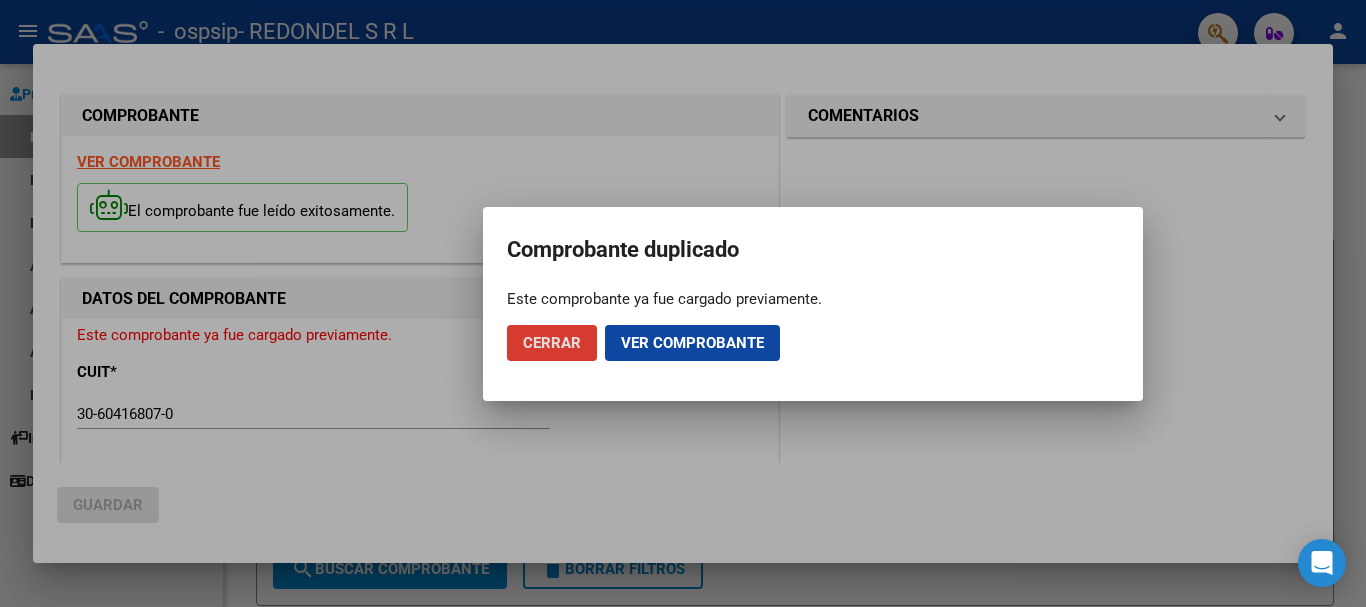 click on "Cerrar" 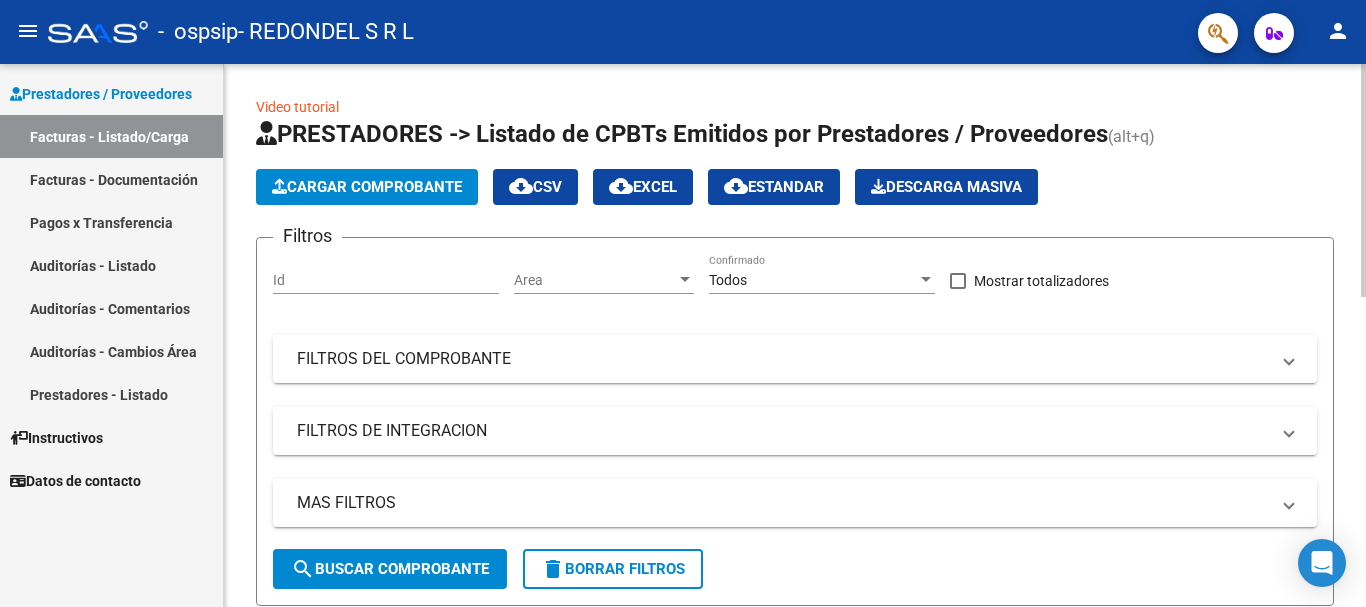 click on "Cargar Comprobante" 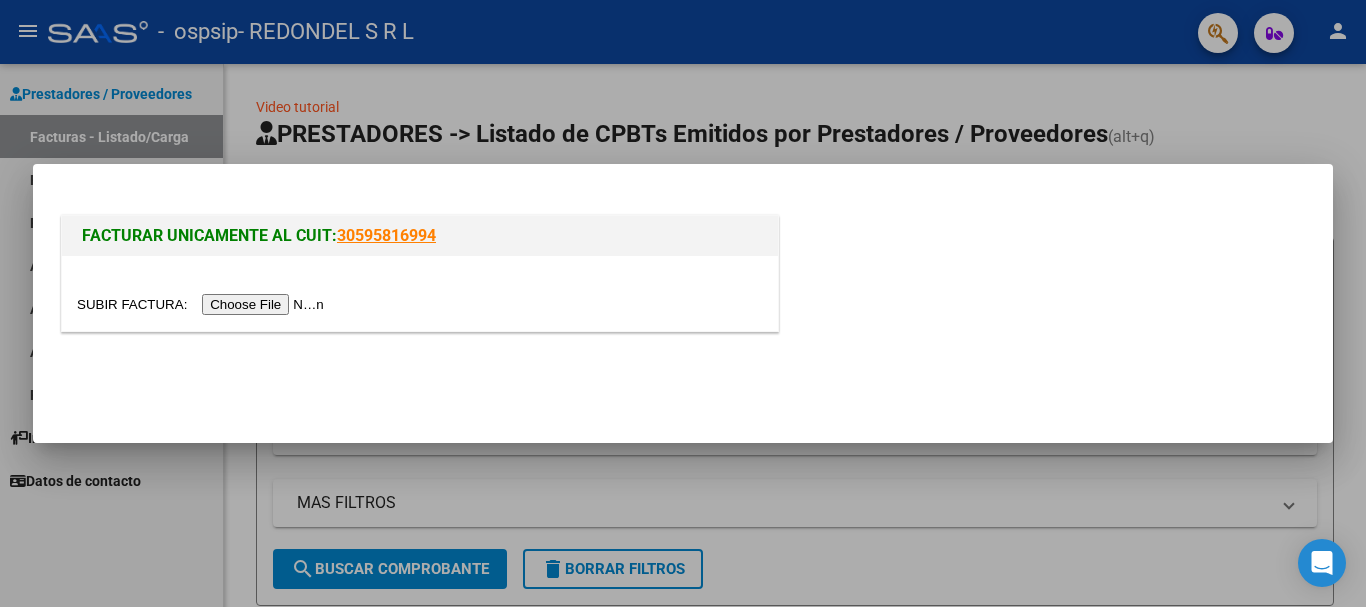 click at bounding box center [203, 304] 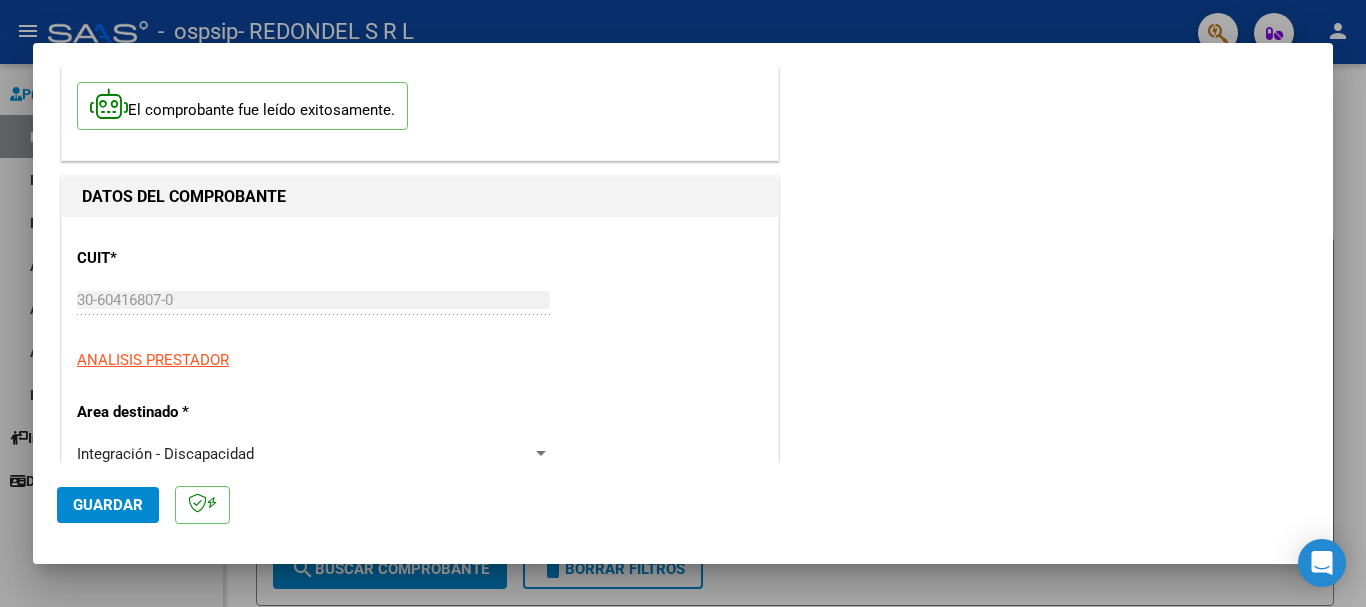 scroll, scrollTop: 200, scrollLeft: 0, axis: vertical 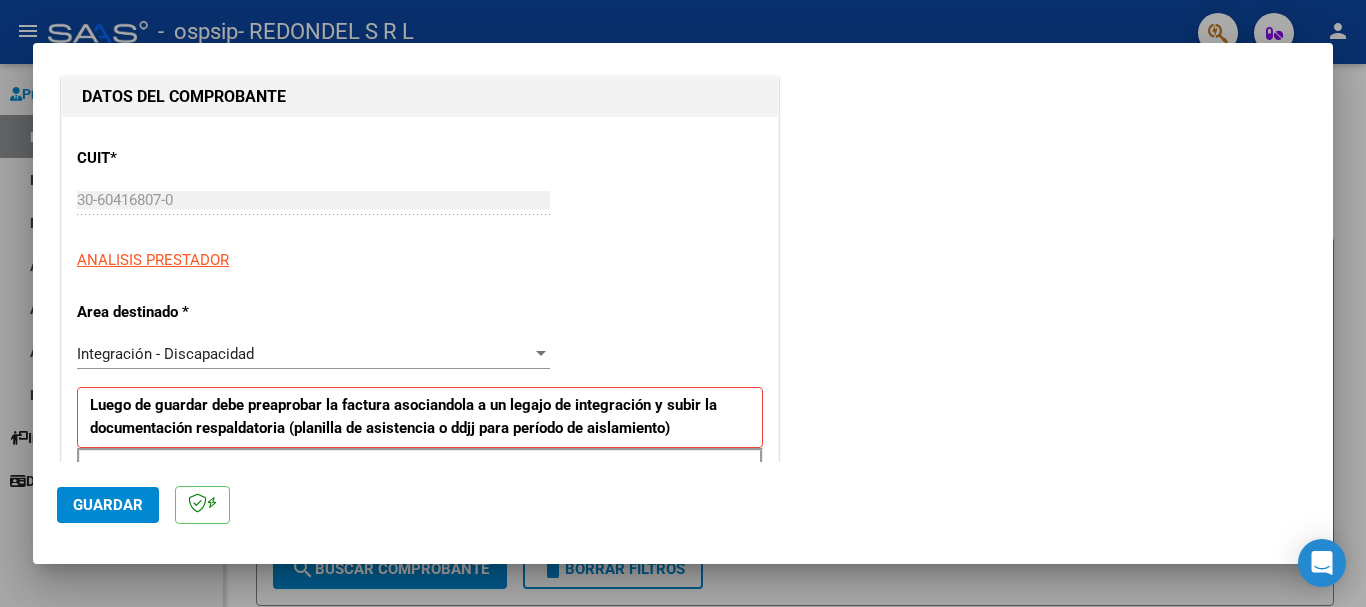 click on "Integración - Discapacidad" at bounding box center [304, 354] 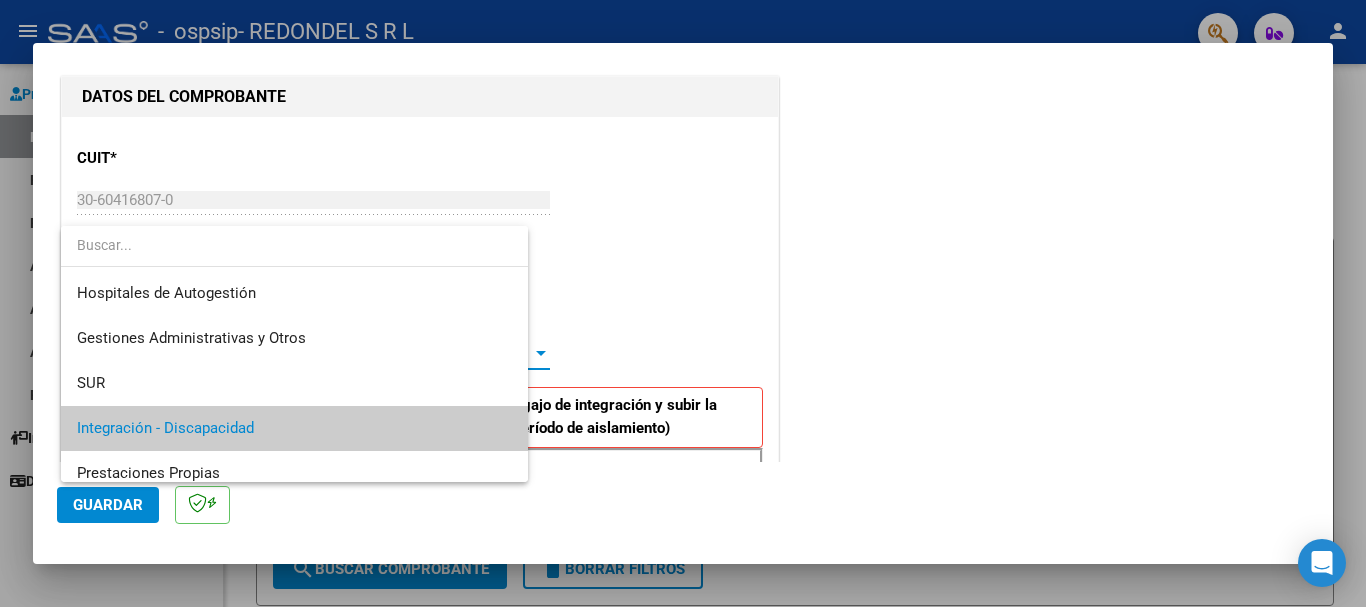 scroll, scrollTop: 75, scrollLeft: 0, axis: vertical 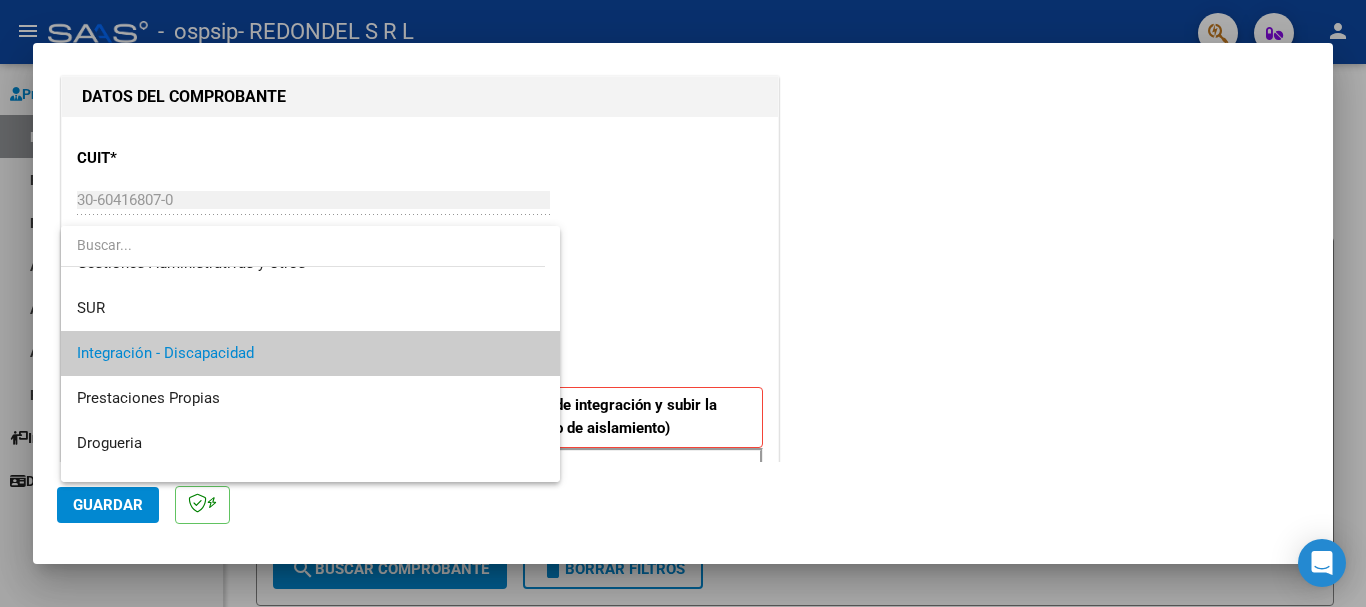 click on "Integración - Discapacidad" at bounding box center [310, 353] 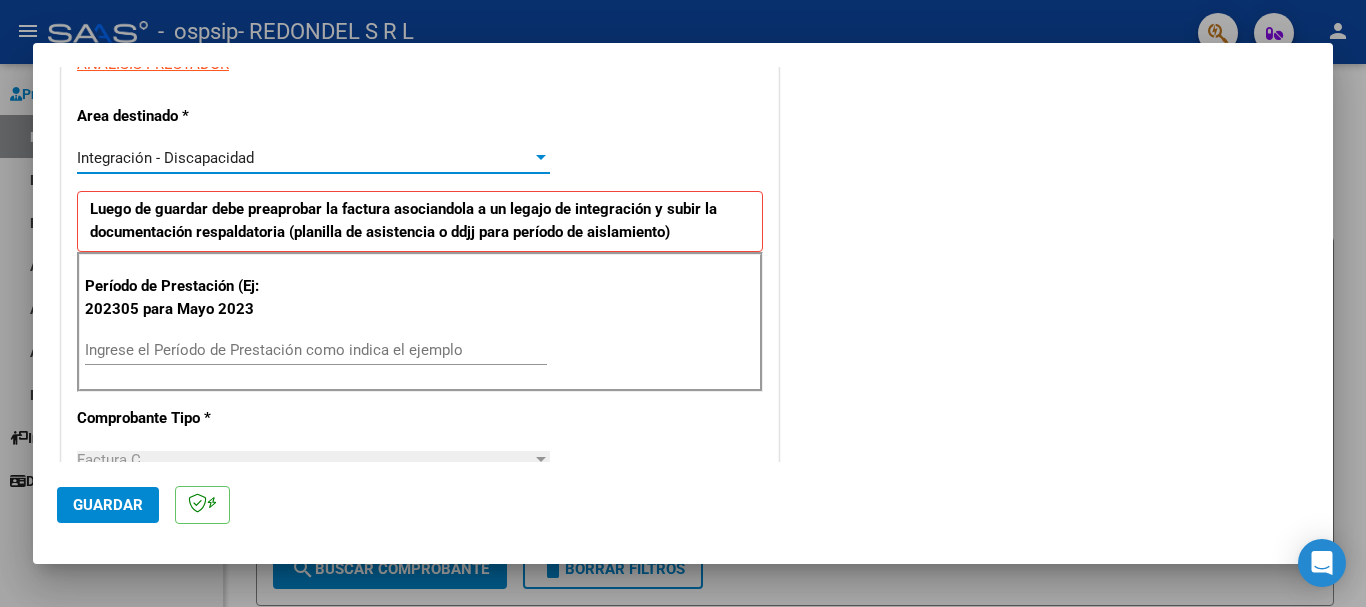 scroll, scrollTop: 400, scrollLeft: 0, axis: vertical 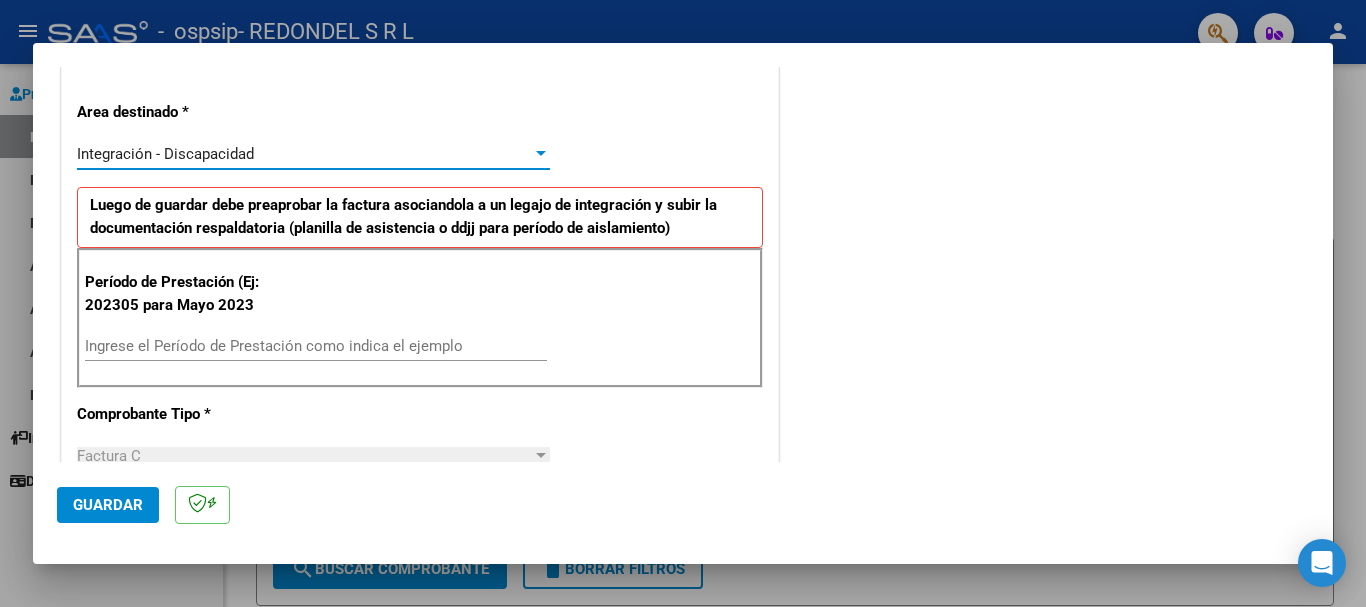 click on "Ingrese el Período de Prestación como indica el ejemplo" at bounding box center [316, 346] 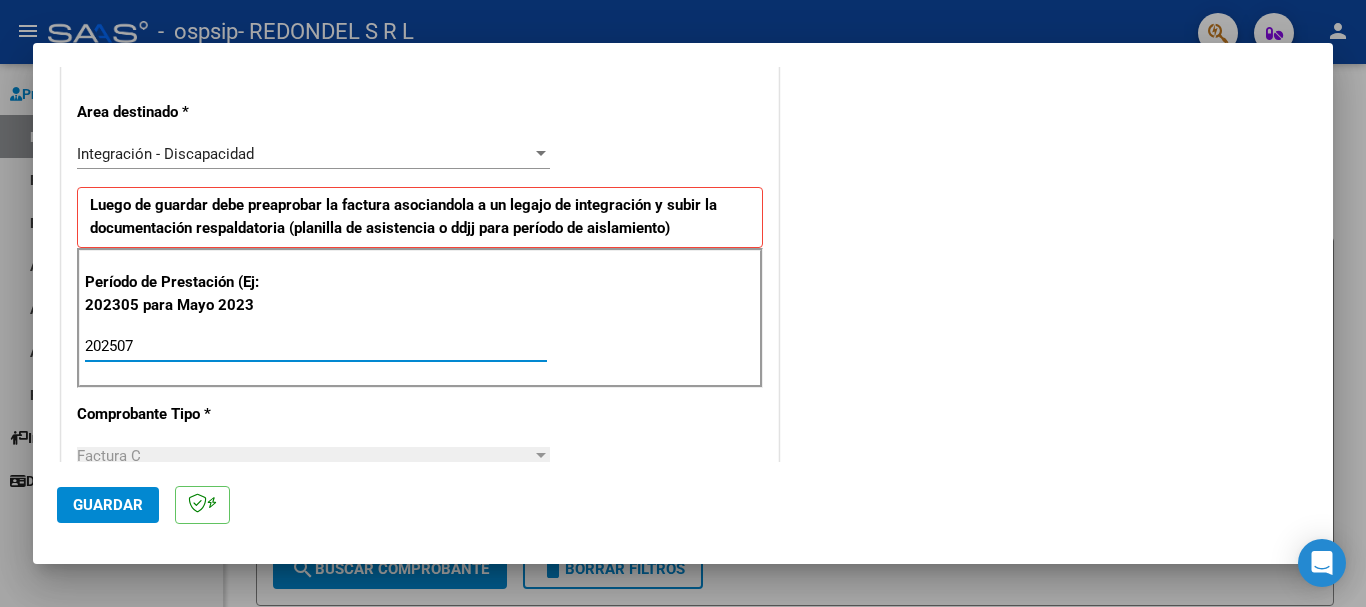 type on "202507" 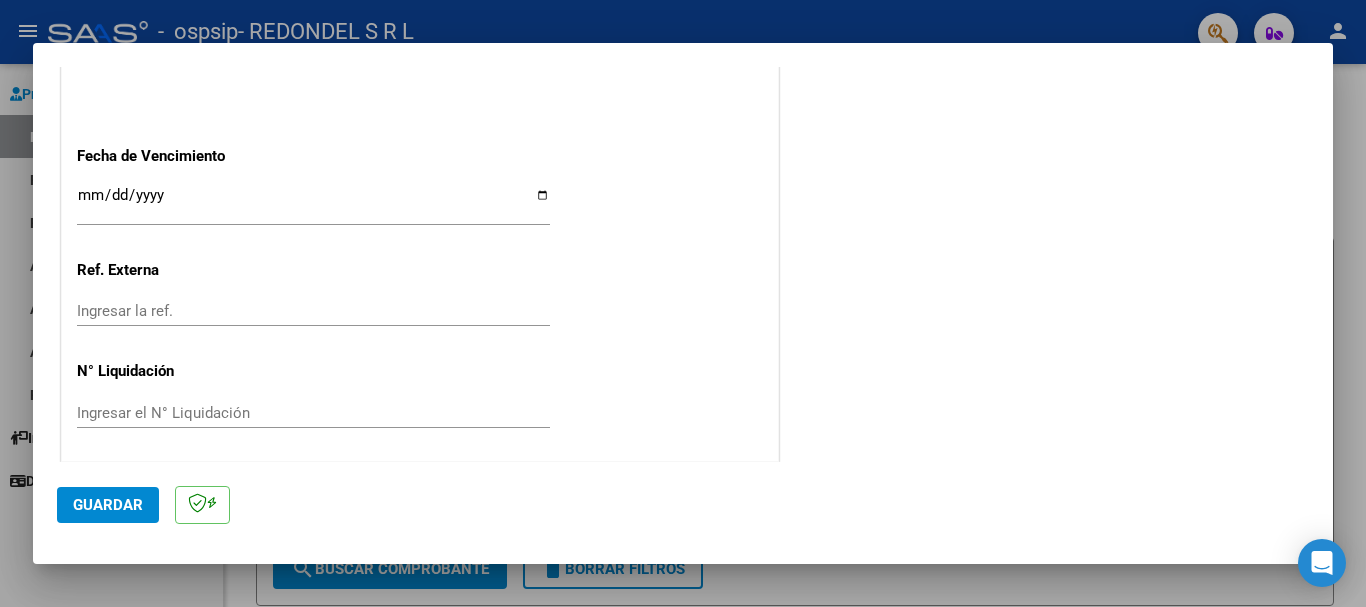 scroll, scrollTop: 1327, scrollLeft: 0, axis: vertical 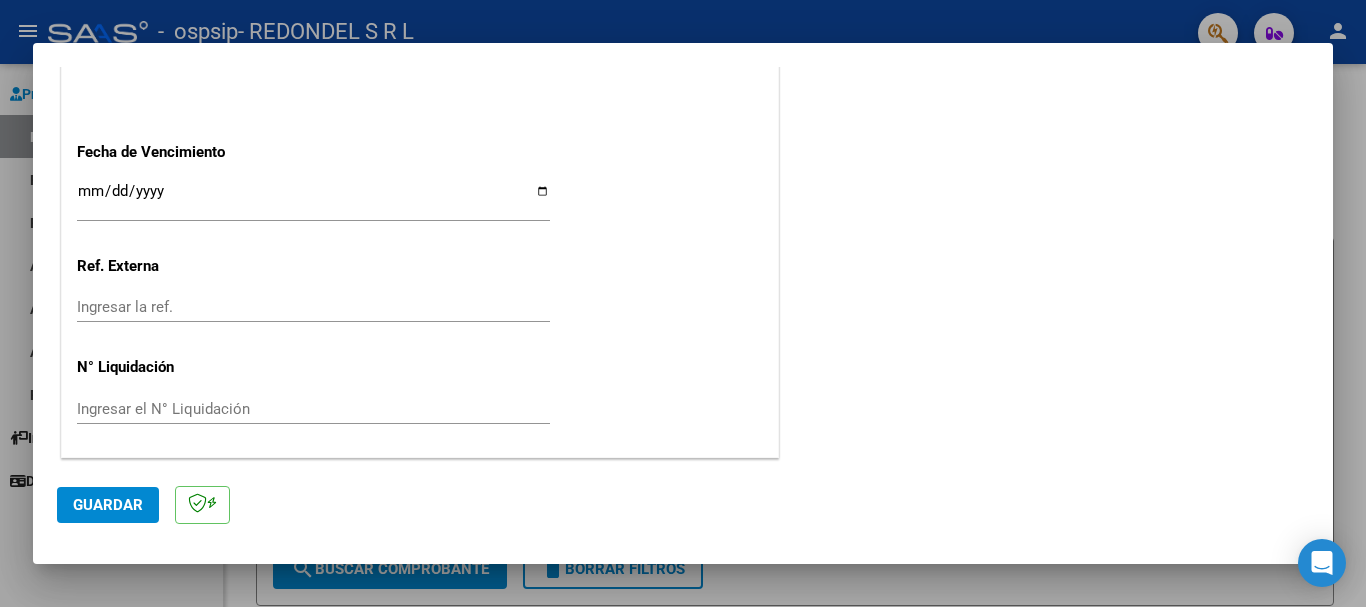 click on "Ingresar la fecha" at bounding box center (313, 199) 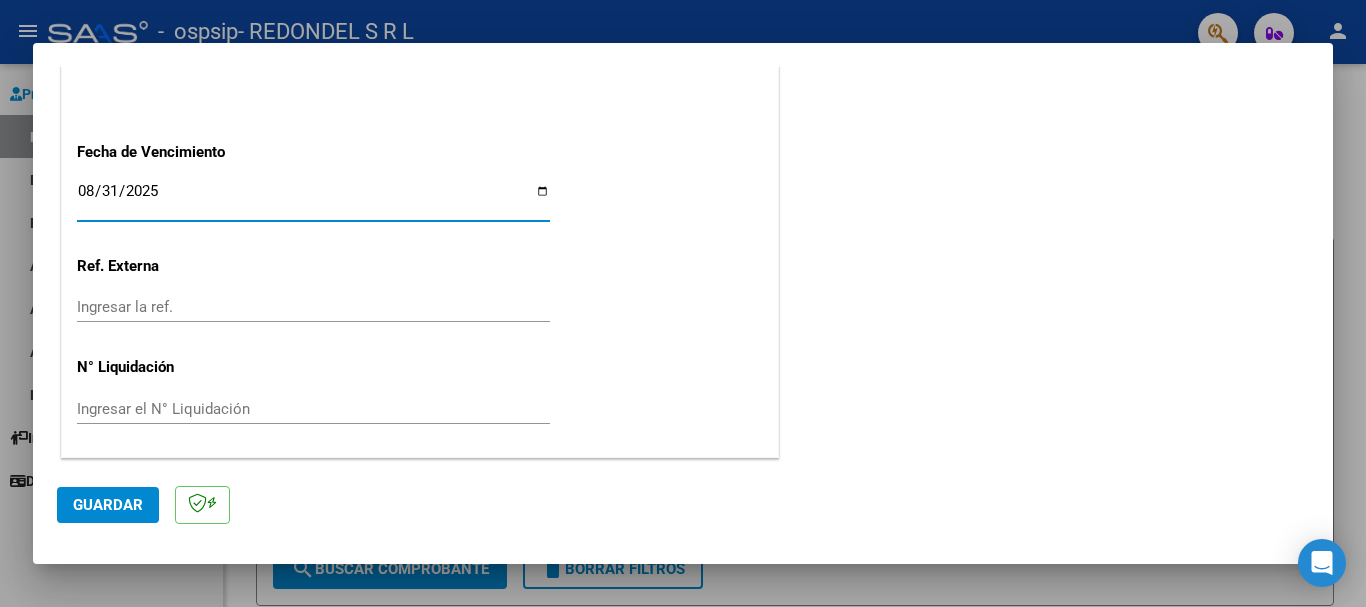 type on "2025-08-31" 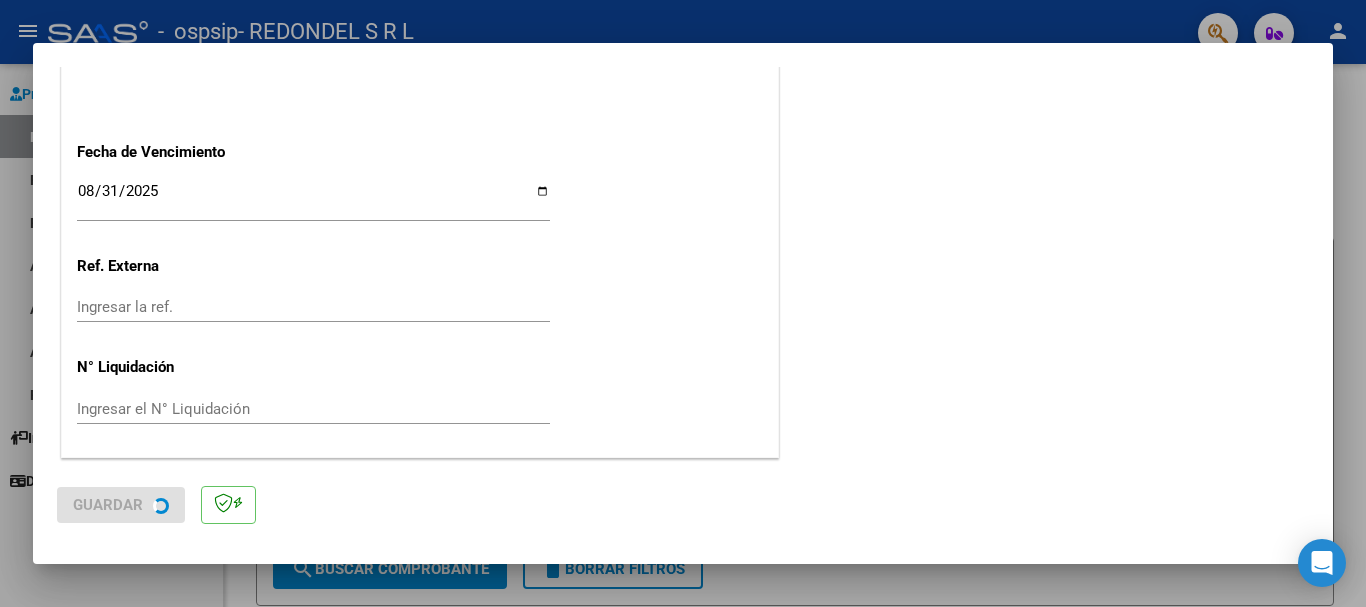 scroll, scrollTop: 0, scrollLeft: 0, axis: both 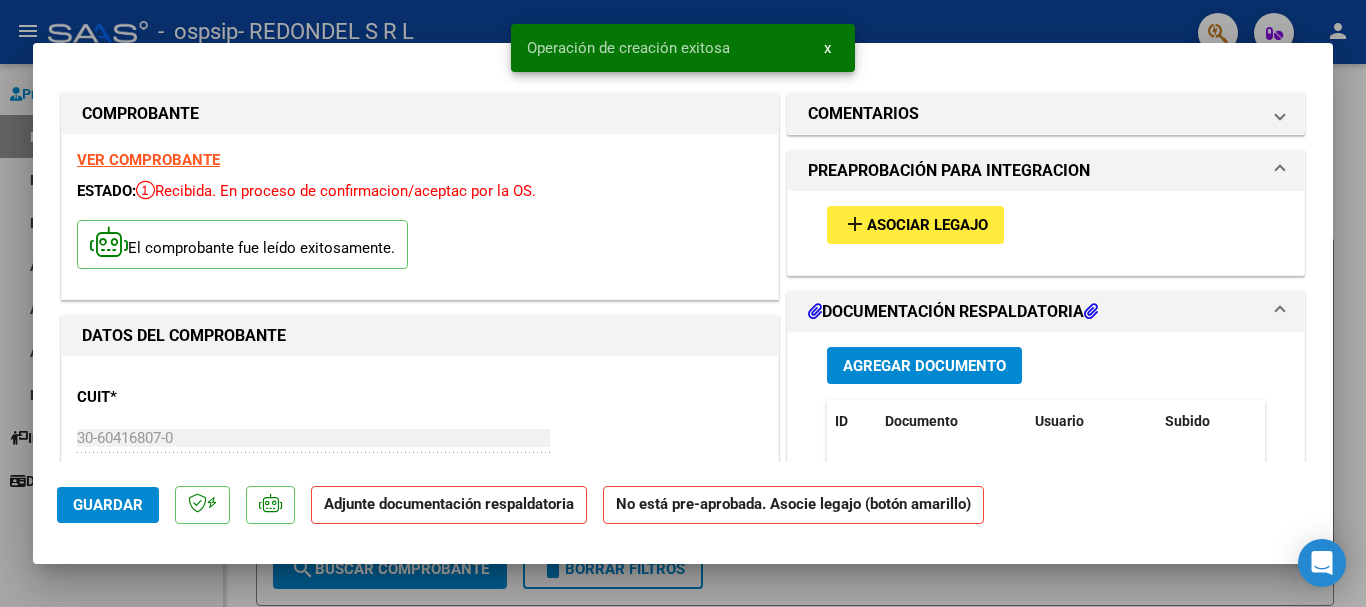 click on "add Asociar Legajo" at bounding box center [915, 224] 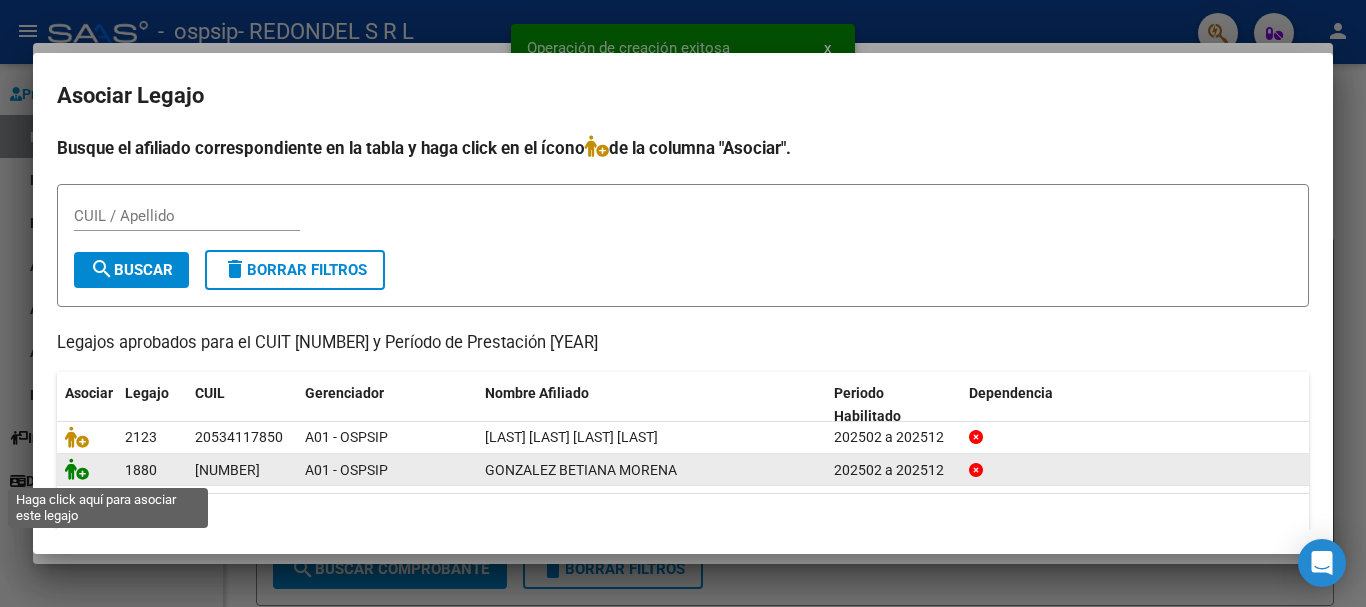 click 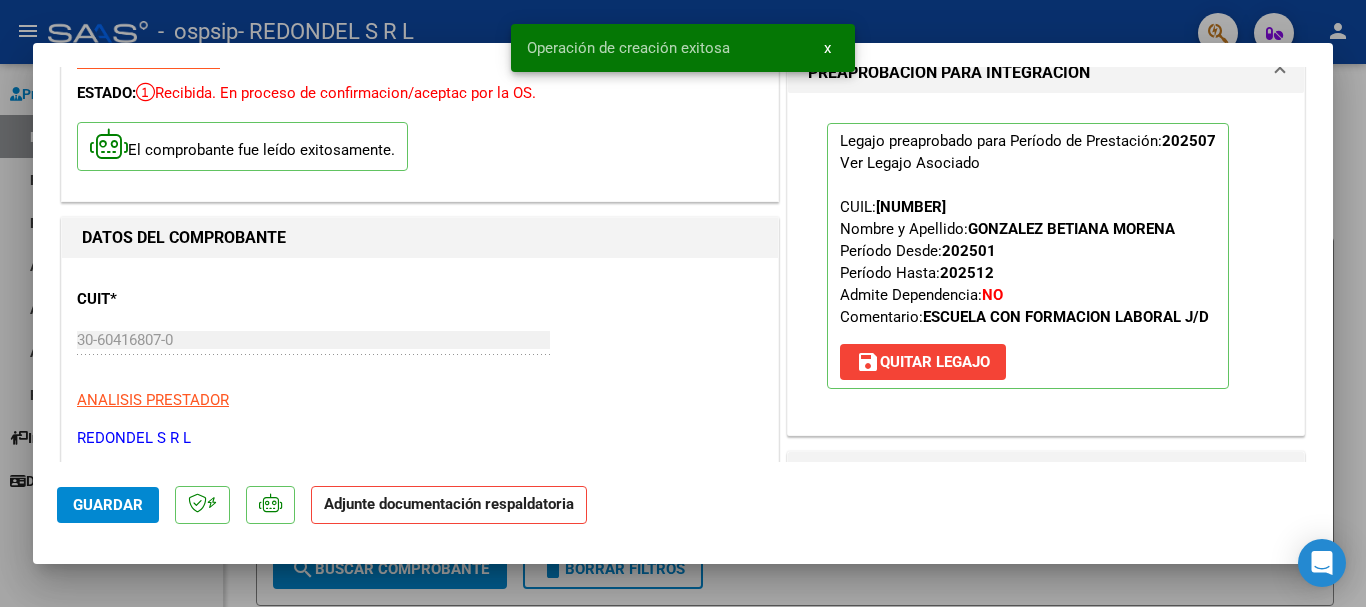scroll, scrollTop: 200, scrollLeft: 0, axis: vertical 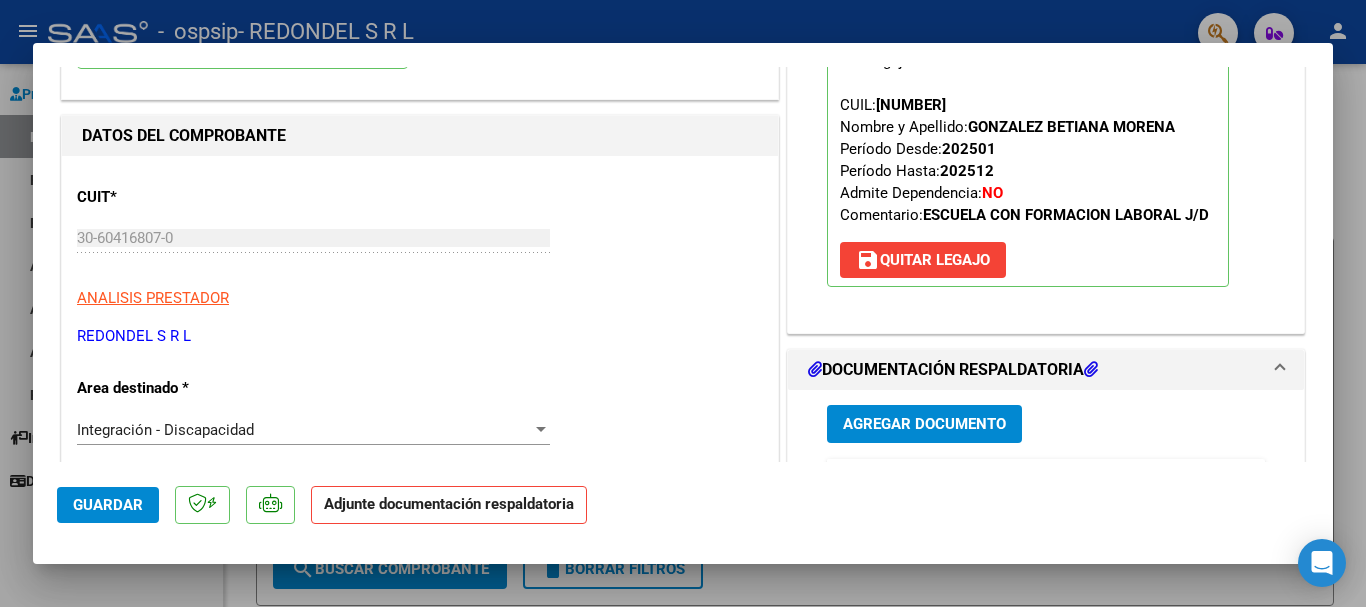 click on "Agregar Documento" at bounding box center [924, 425] 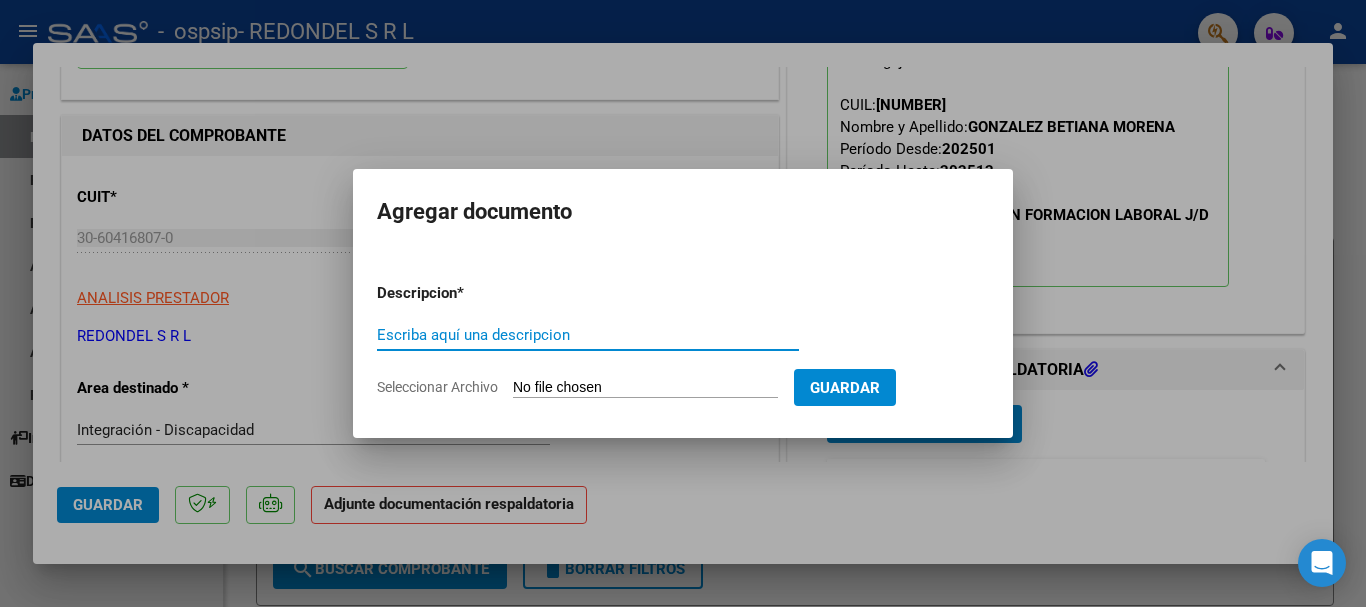click on "Escriba aquí una descripcion" at bounding box center (588, 335) 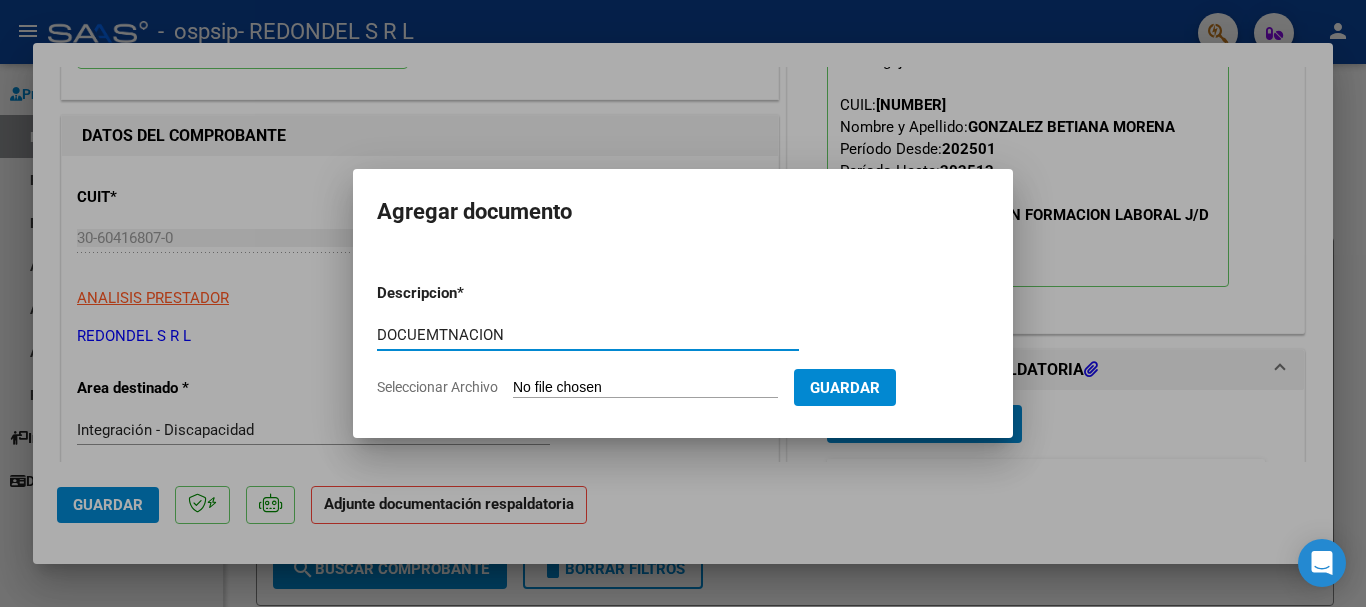 type on "DOCUEMTNACION" 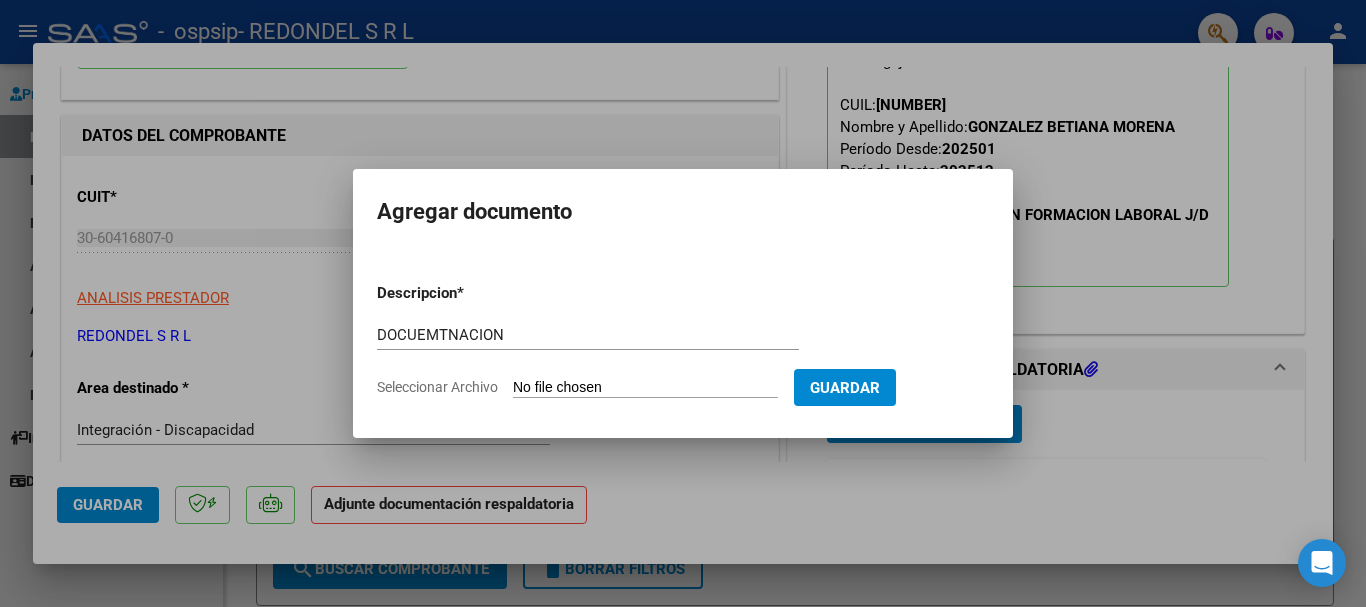 type on "C:\fakepath\[LAST] [FIRST] [LAST] DOCUMENTACION JULIO [YEAR].pdf" 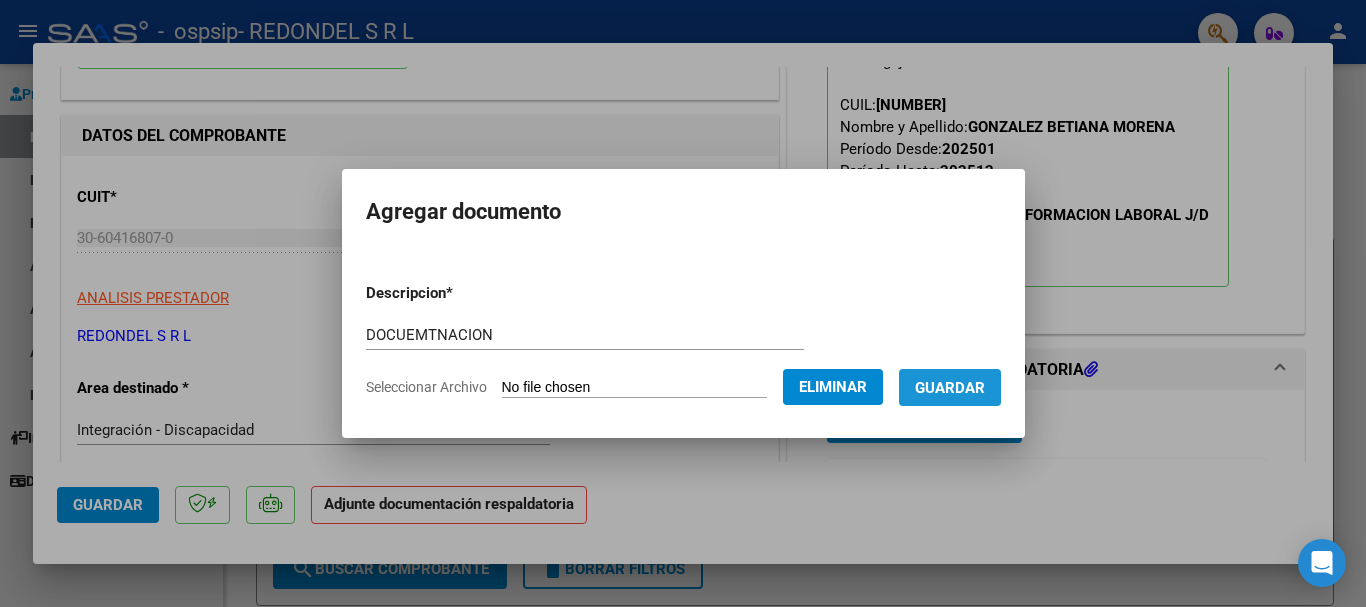 click on "Guardar" at bounding box center [950, 388] 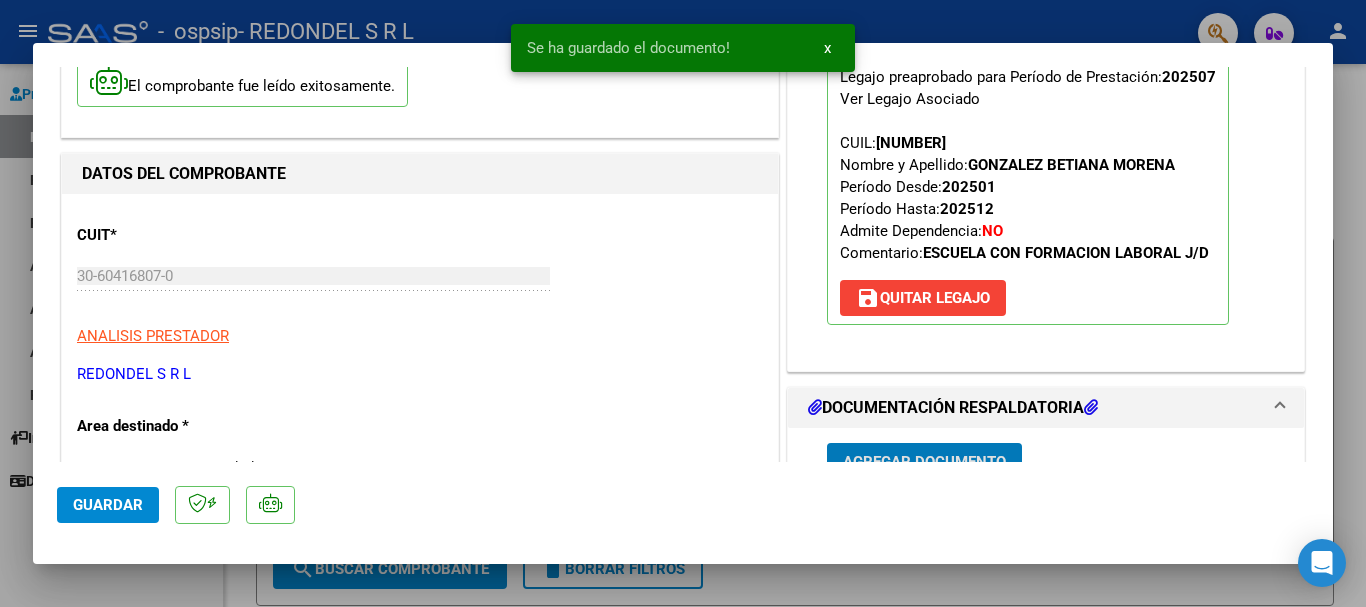 scroll, scrollTop: 300, scrollLeft: 0, axis: vertical 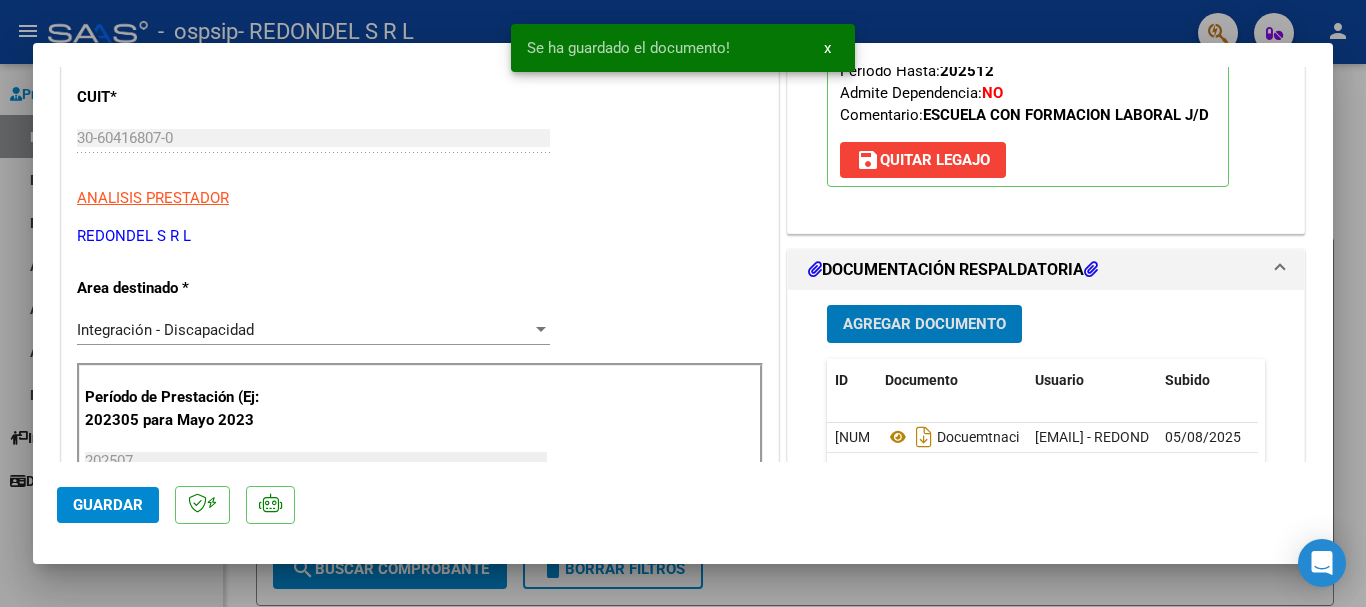 click on "Agregar Documento" at bounding box center (924, 325) 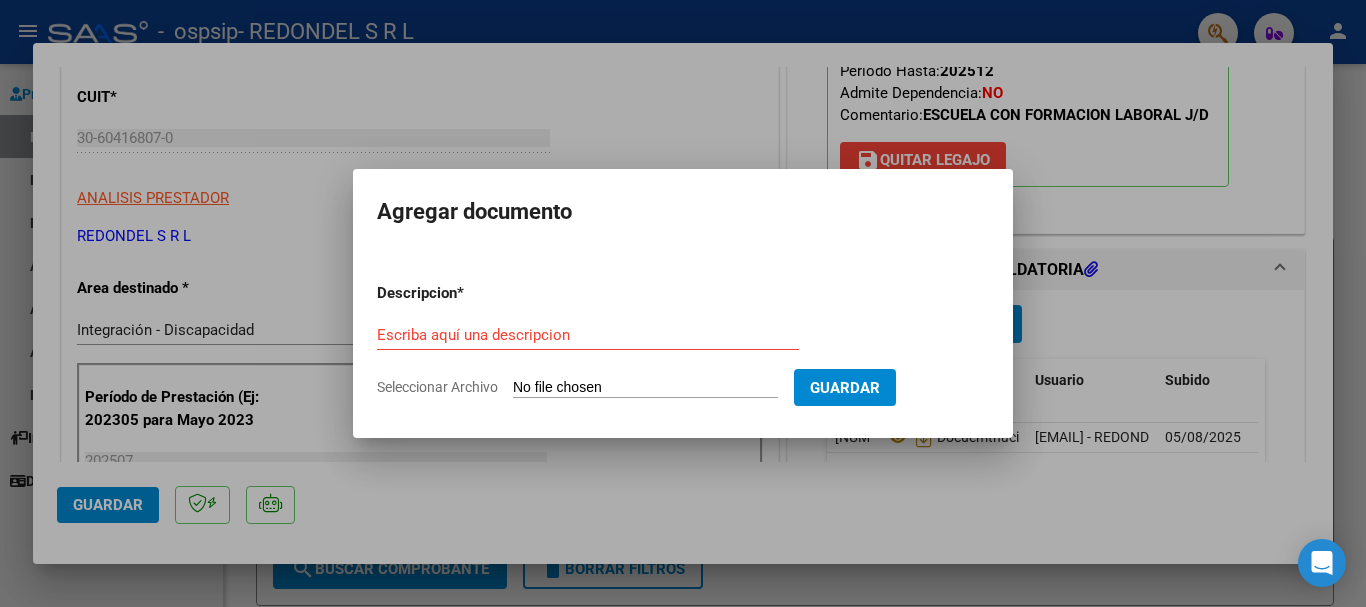click at bounding box center [683, 303] 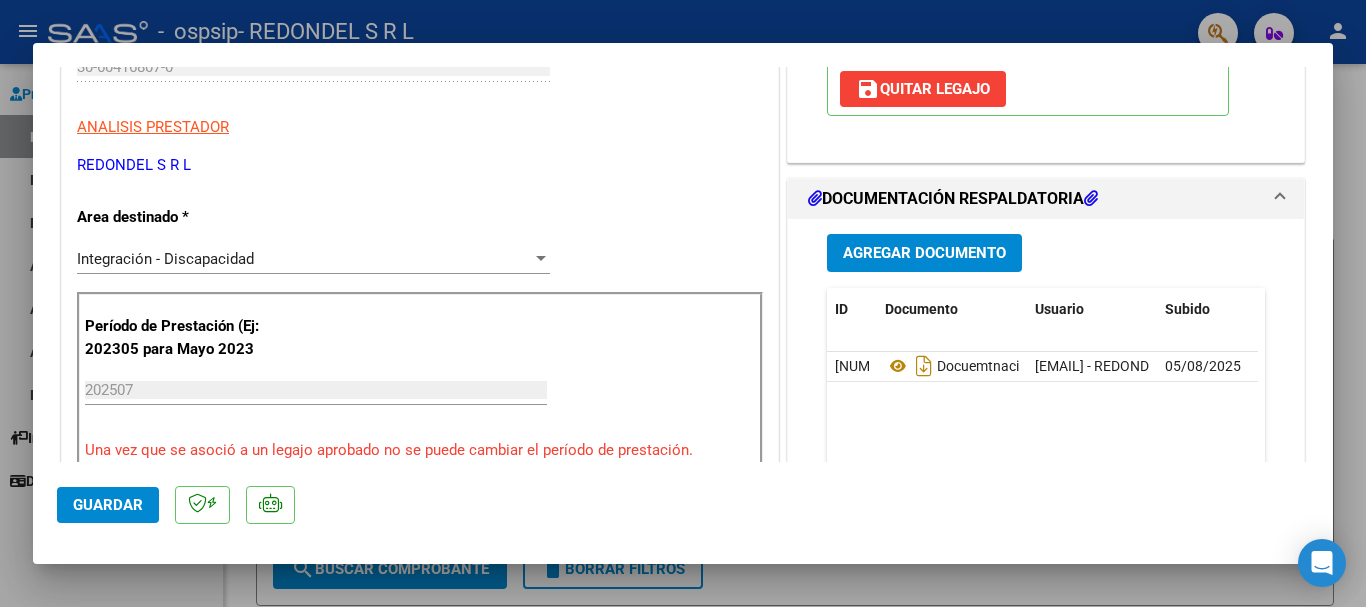 scroll, scrollTop: 400, scrollLeft: 0, axis: vertical 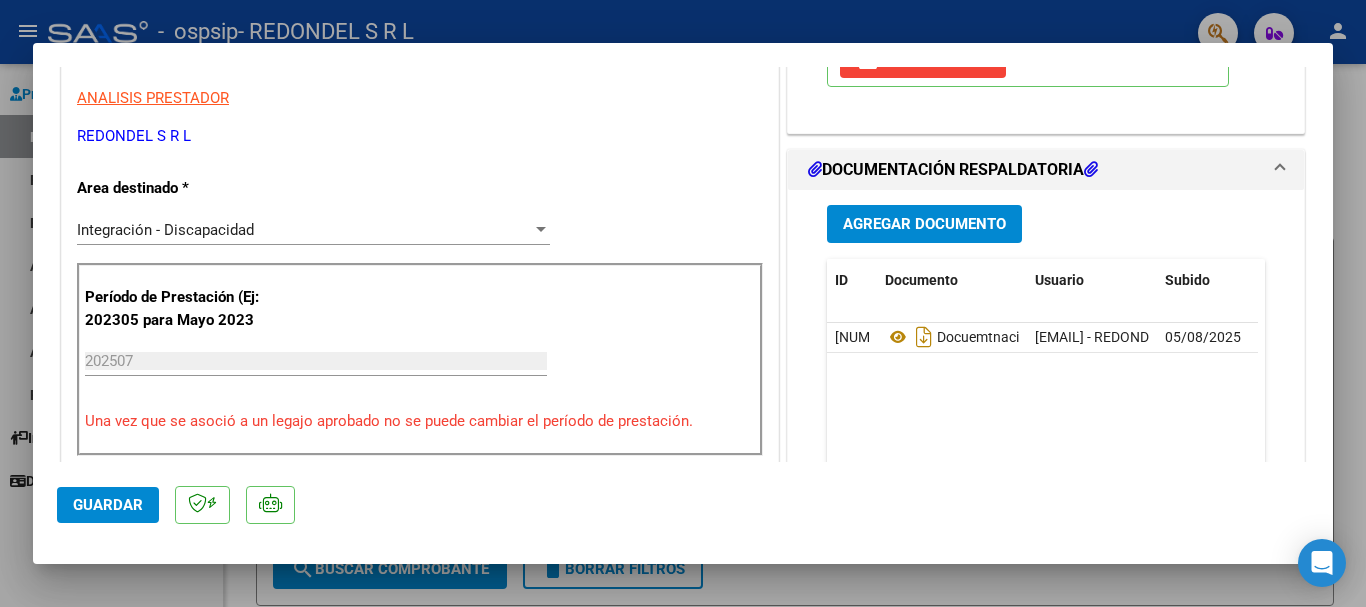 click on "Guardar" 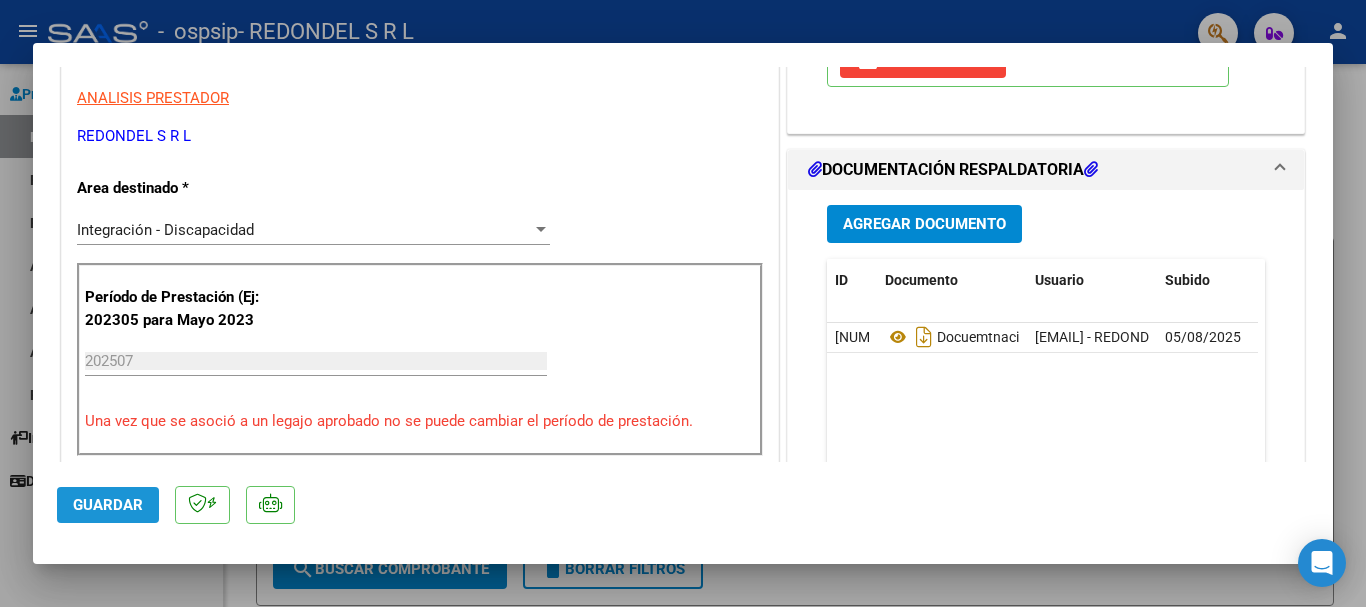 click on "Guardar" 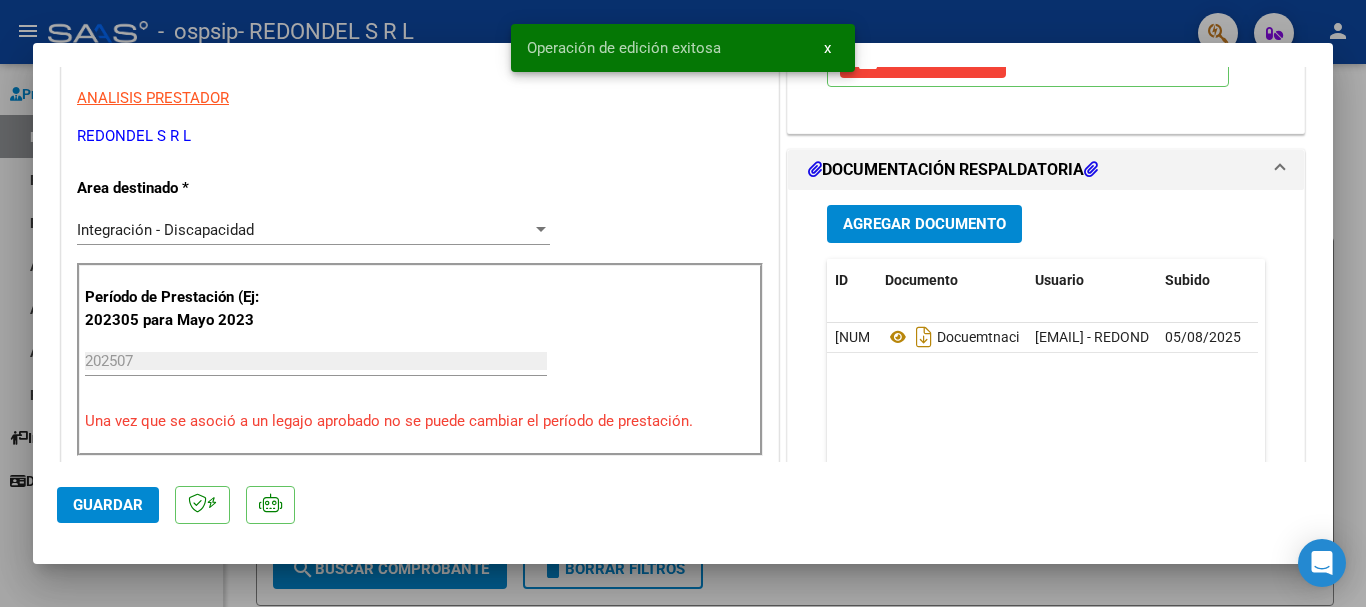 click at bounding box center [683, 303] 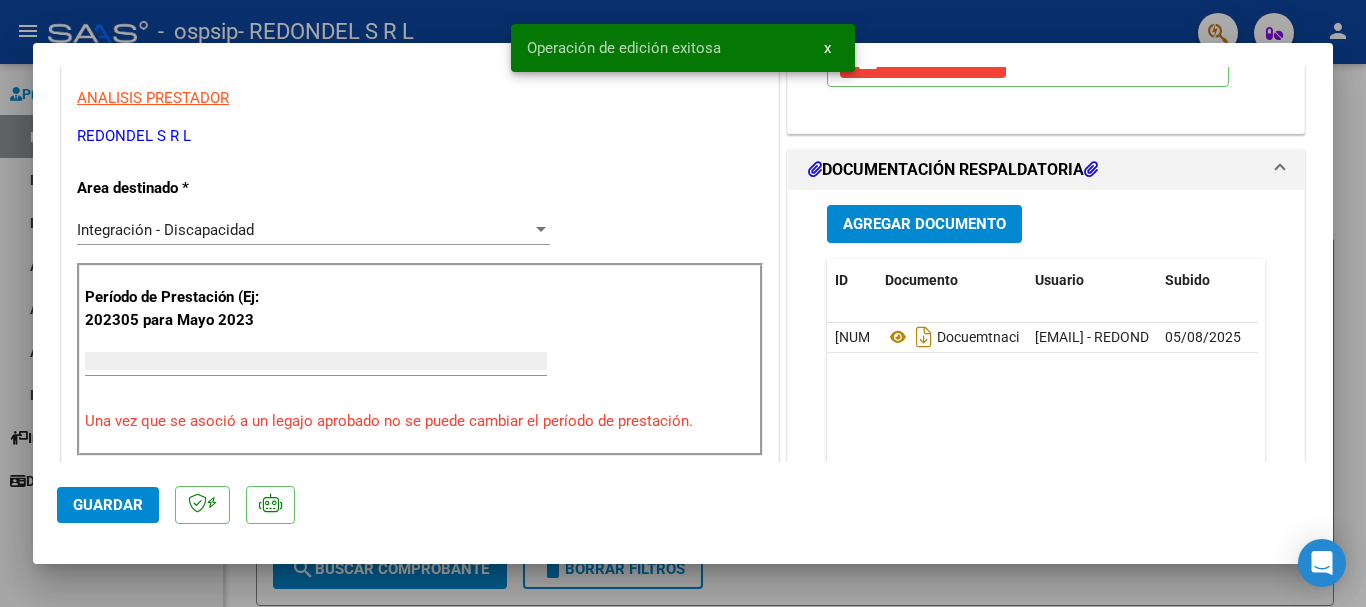 scroll, scrollTop: 0, scrollLeft: 0, axis: both 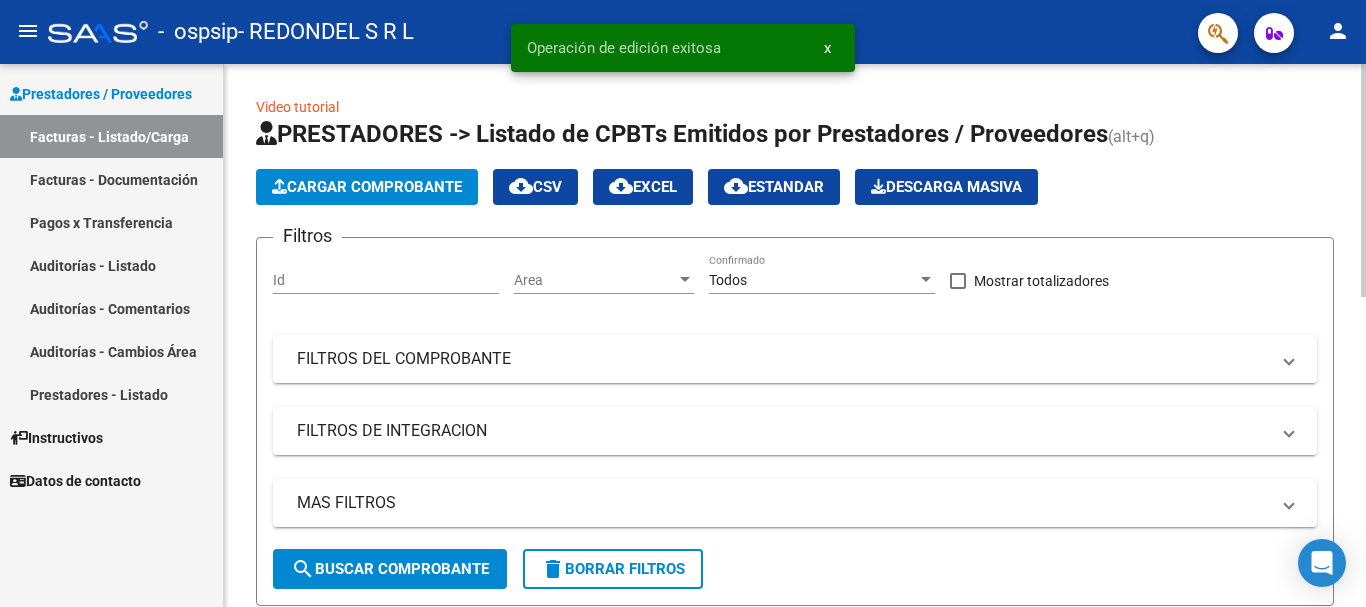 click on "Cargar Comprobante" 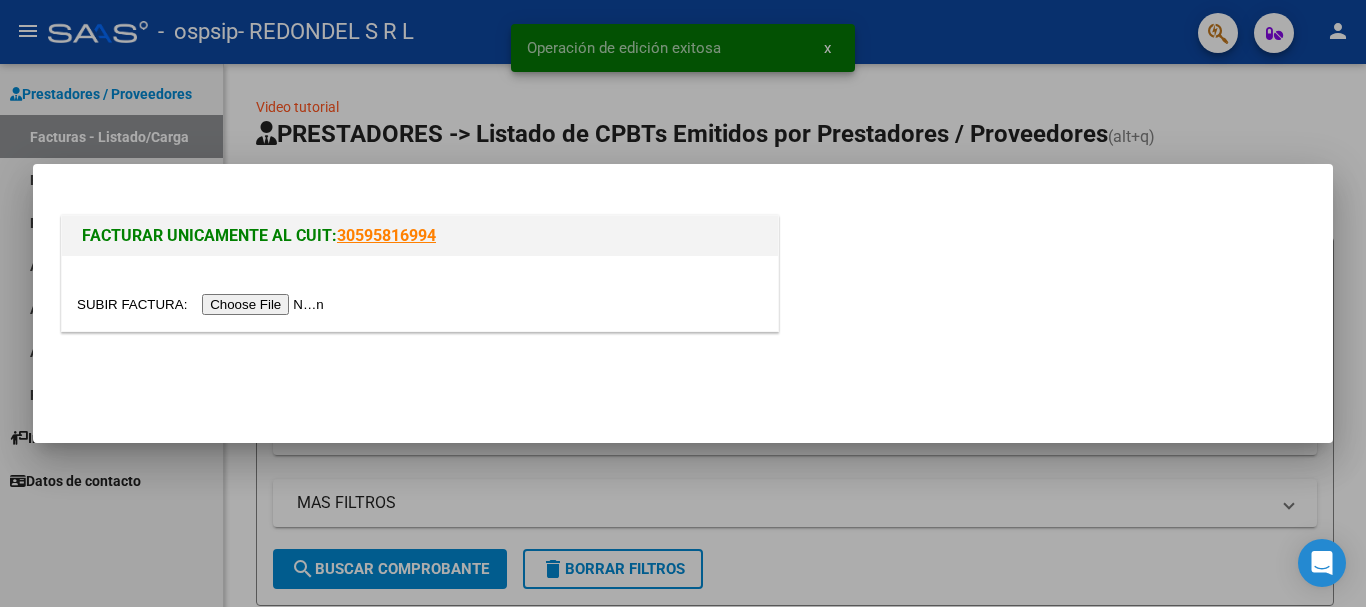 click at bounding box center (203, 304) 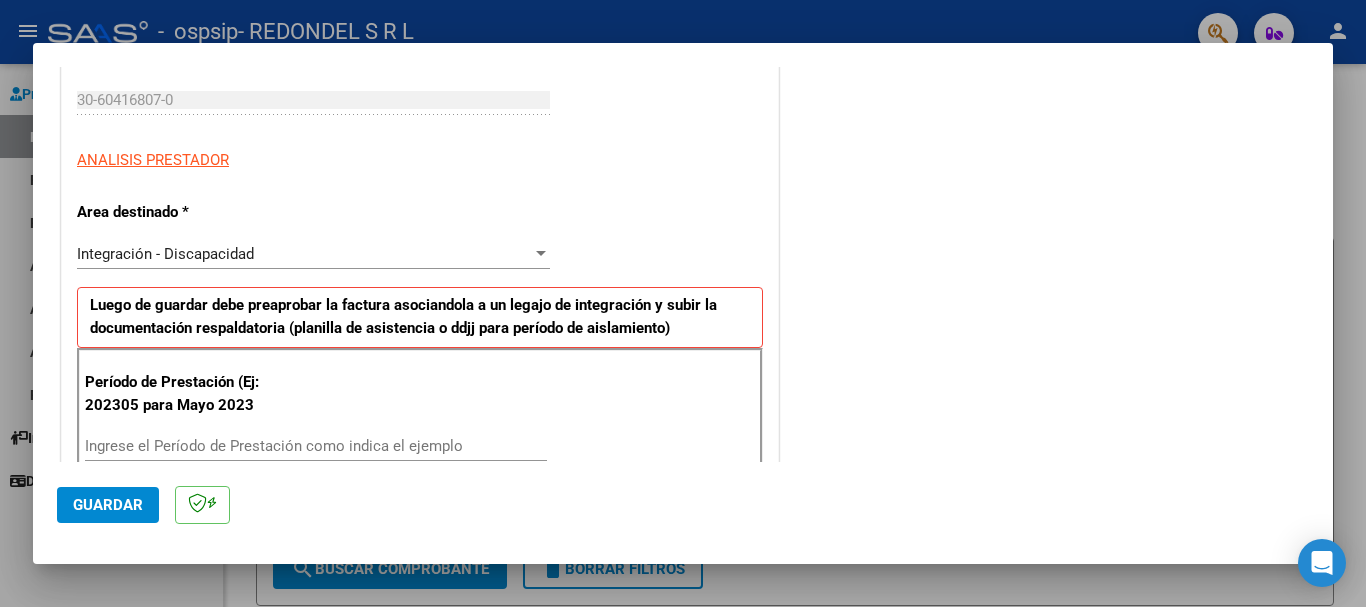 scroll, scrollTop: 500, scrollLeft: 0, axis: vertical 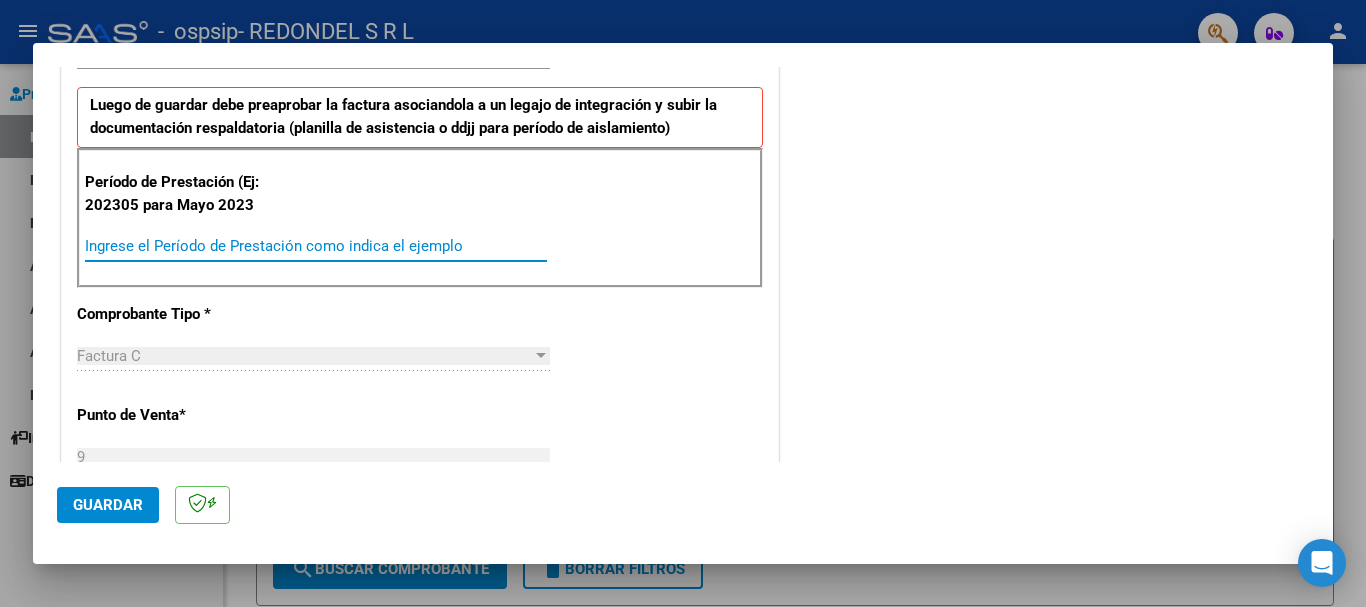 click on "Ingrese el Período de Prestación como indica el ejemplo" at bounding box center (316, 246) 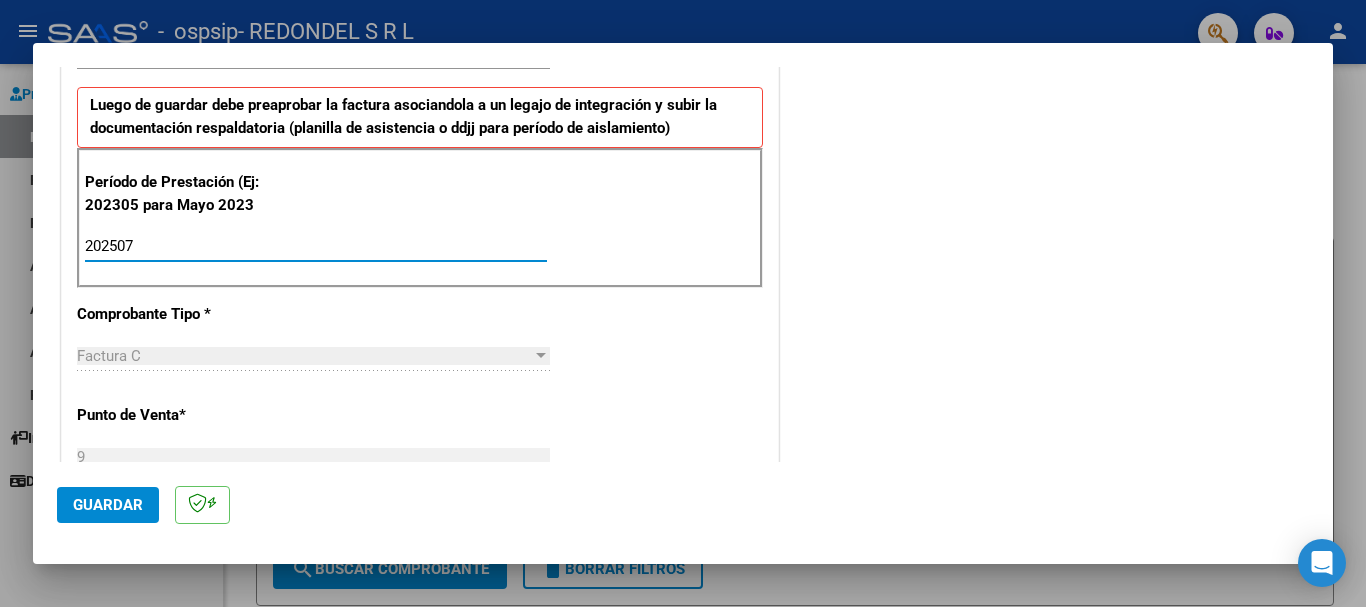 type on "202507" 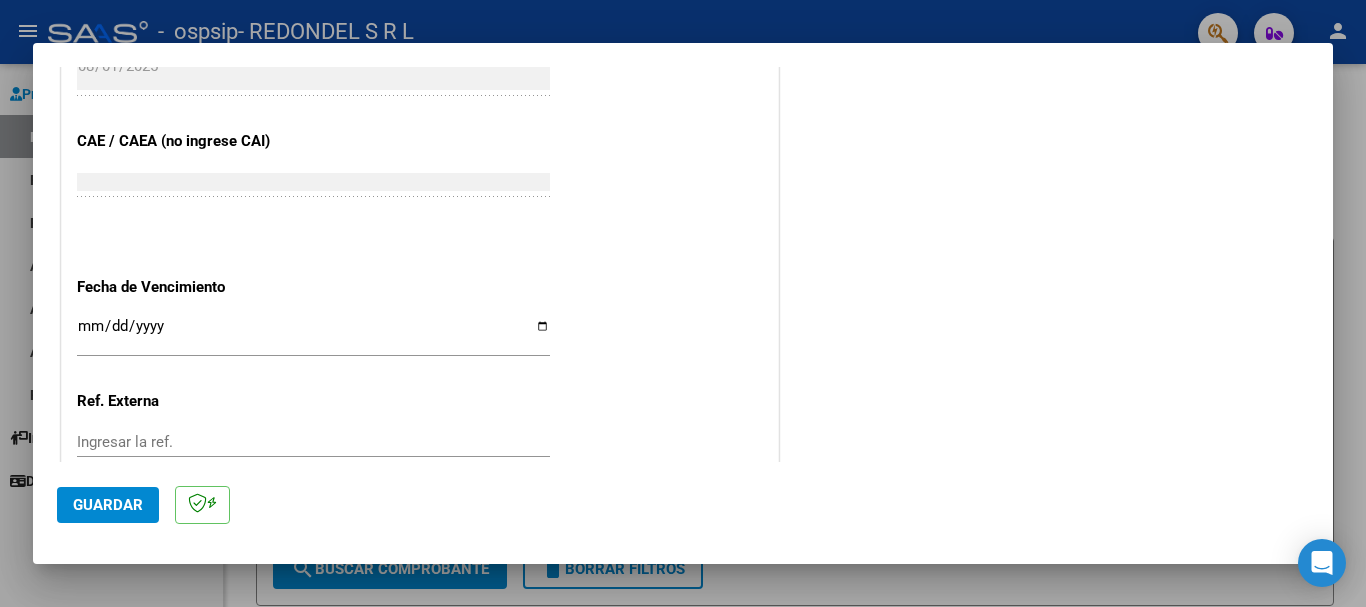 scroll, scrollTop: 1200, scrollLeft: 0, axis: vertical 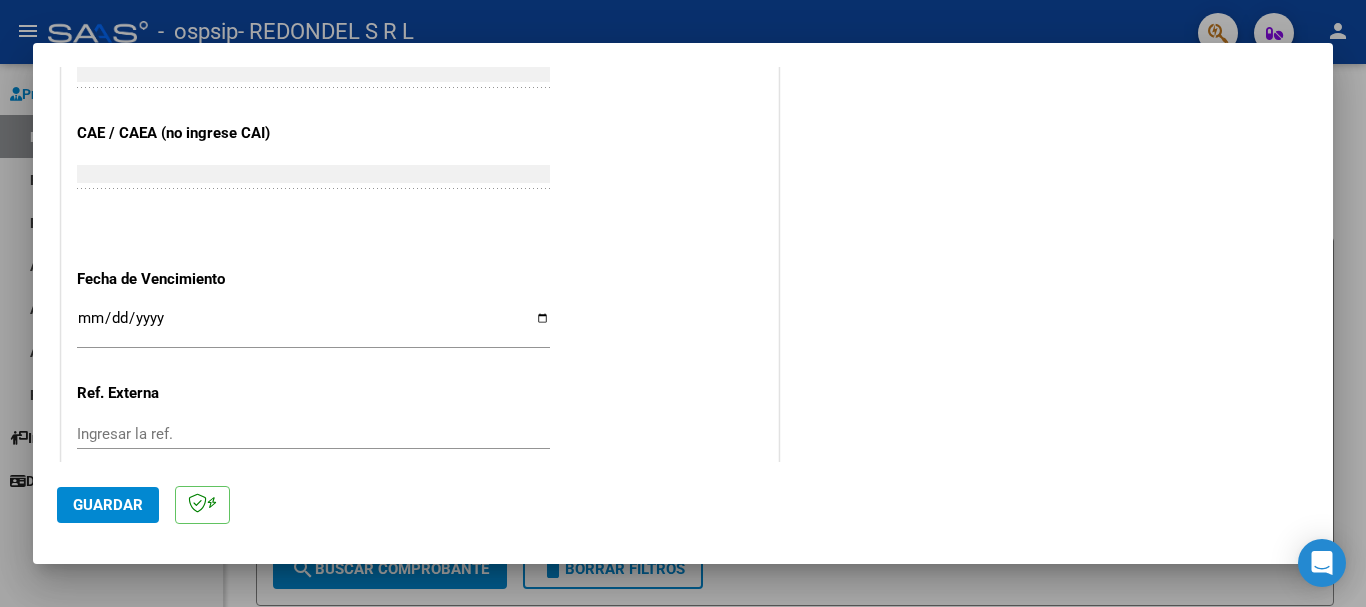 click on "Ingresar la fecha" at bounding box center (313, 326) 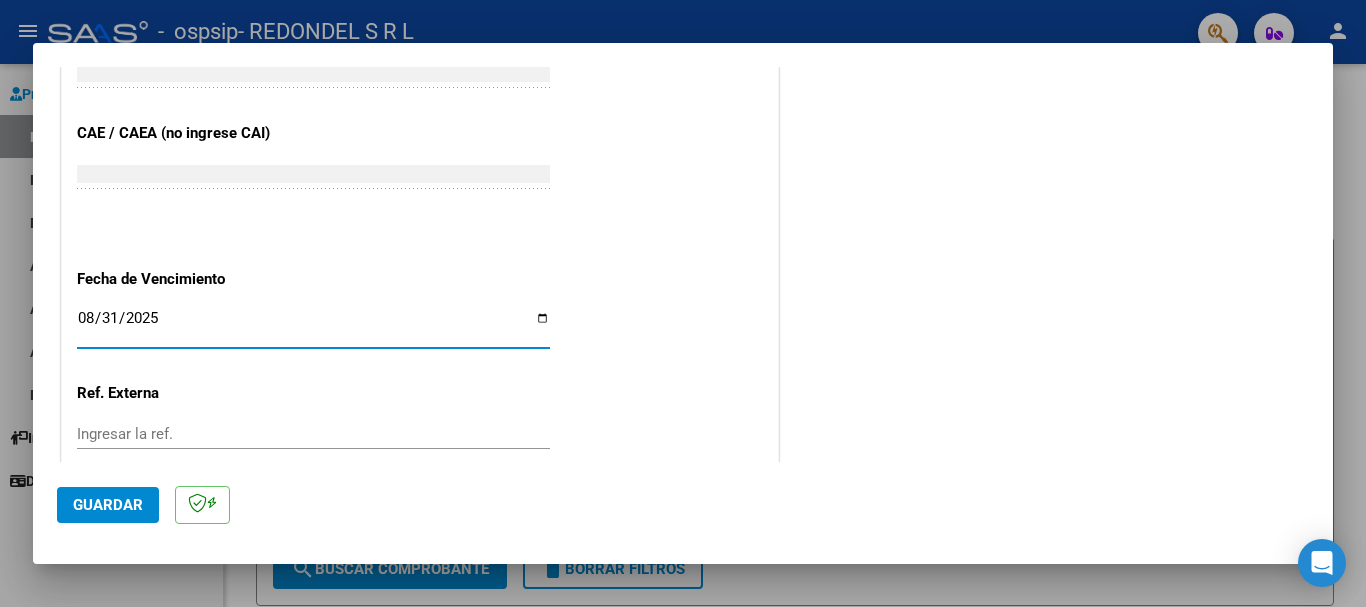 type on "2025-08-31" 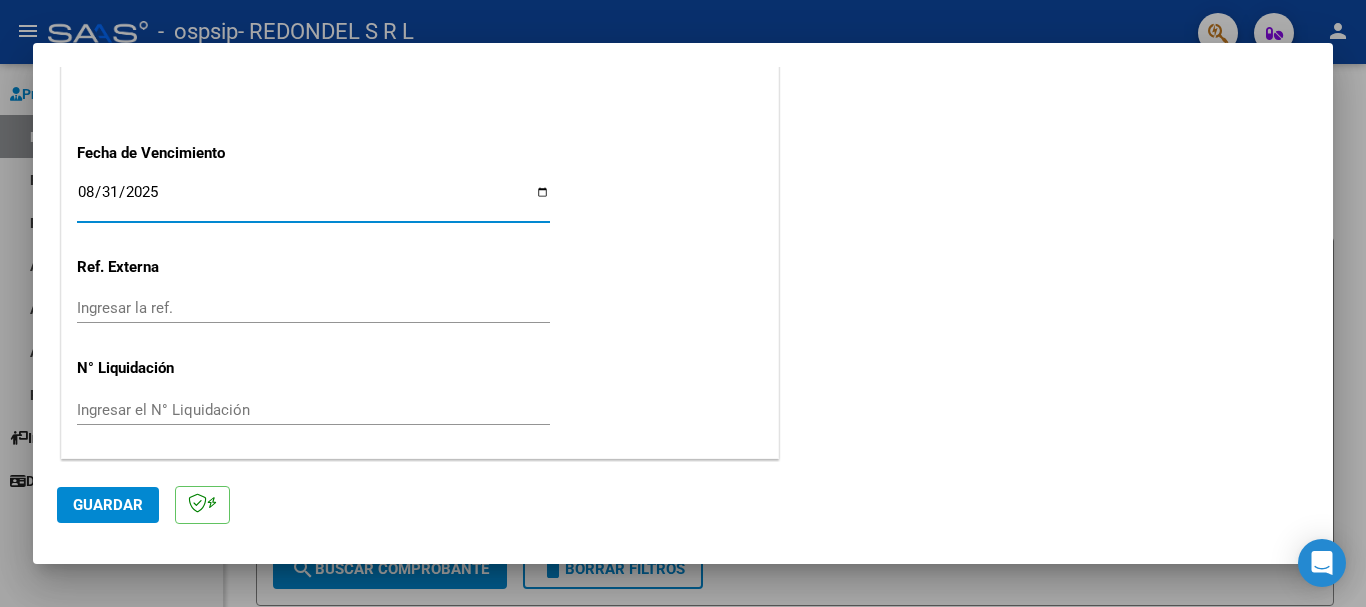 scroll, scrollTop: 1327, scrollLeft: 0, axis: vertical 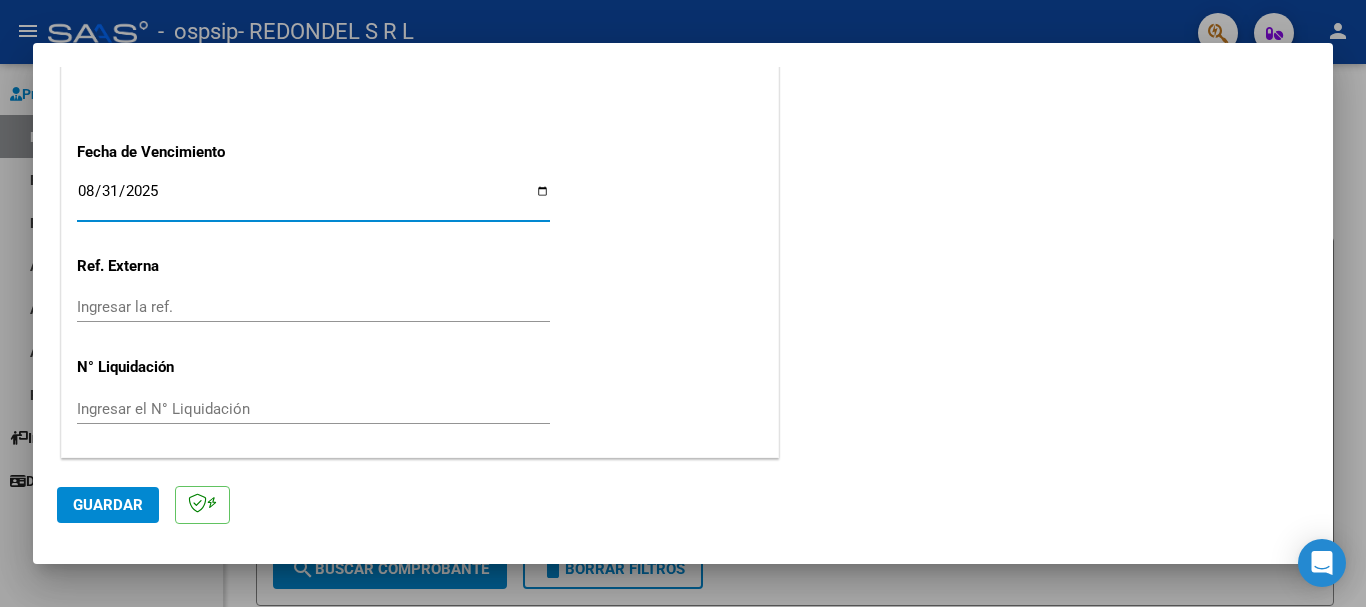 click on "Guardar" 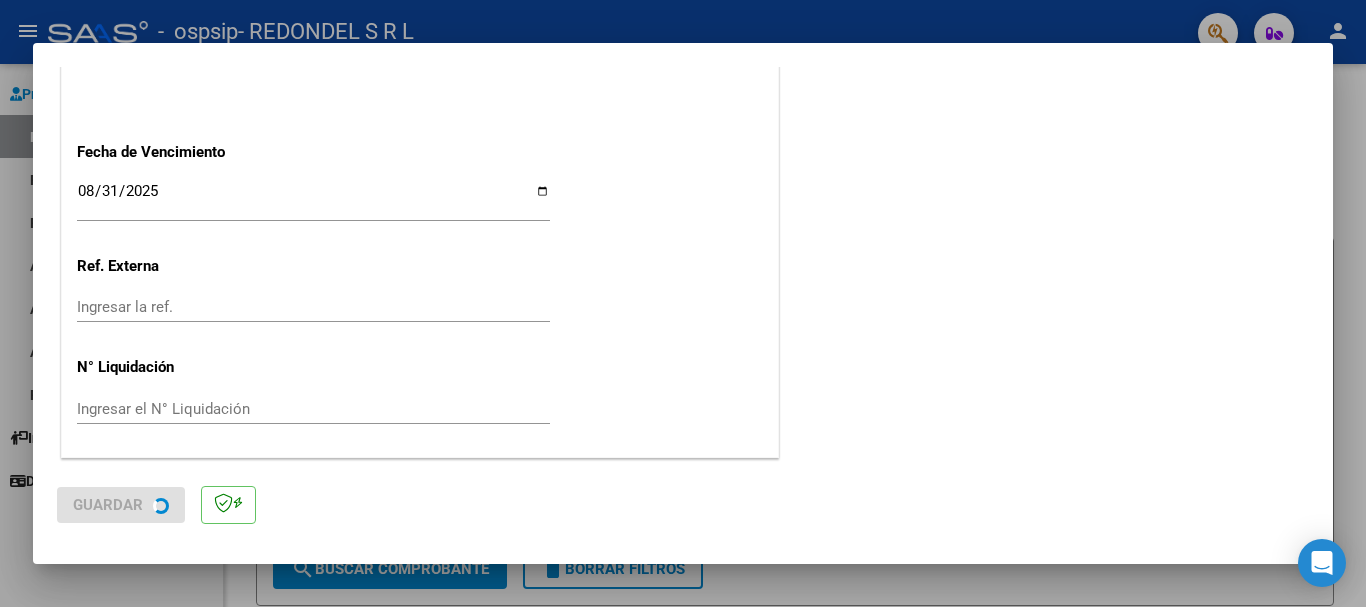 scroll, scrollTop: 0, scrollLeft: 0, axis: both 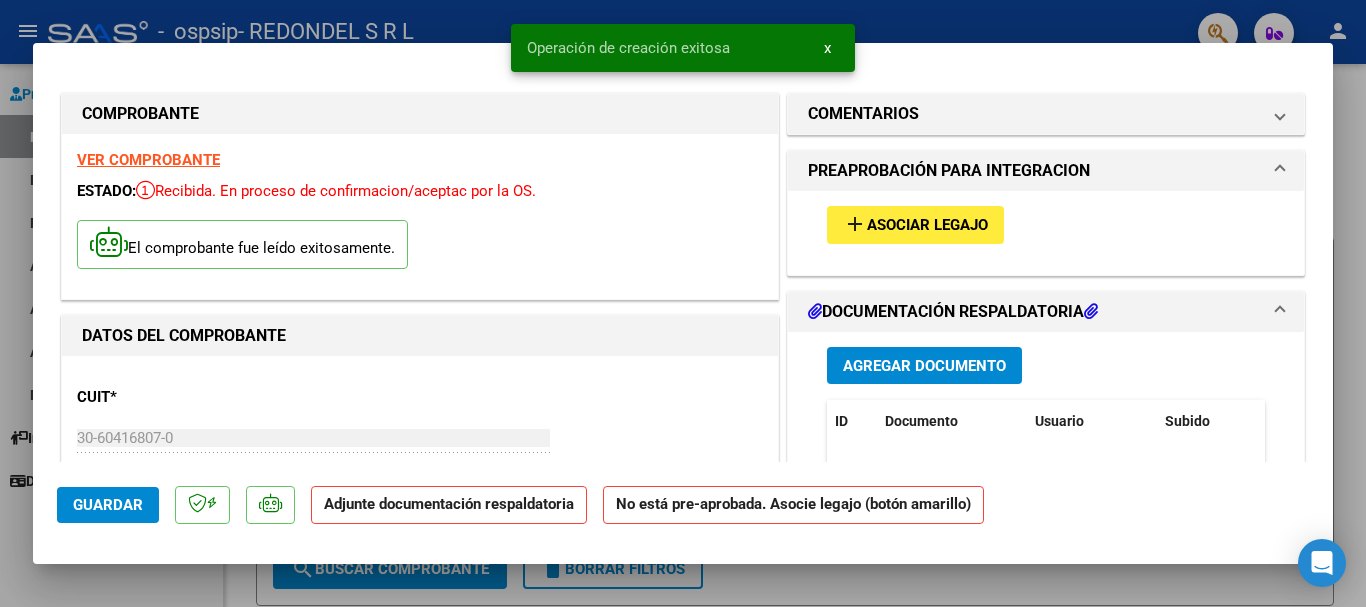 click on "Asociar Legajo" at bounding box center (927, 226) 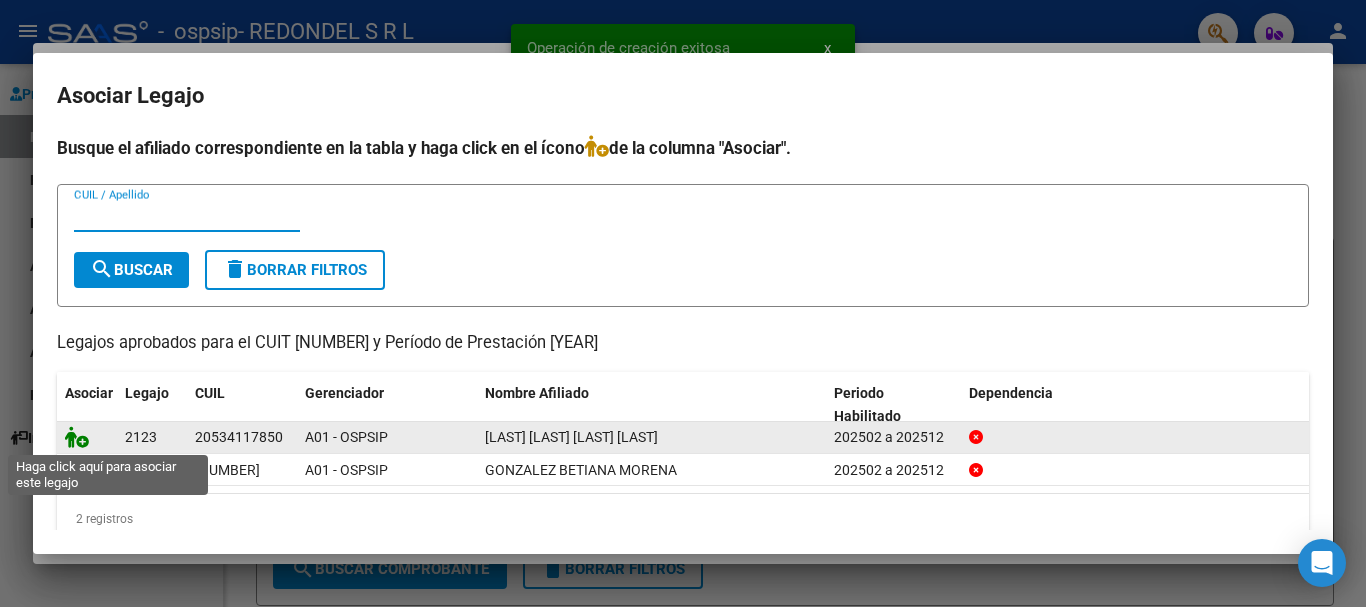 click 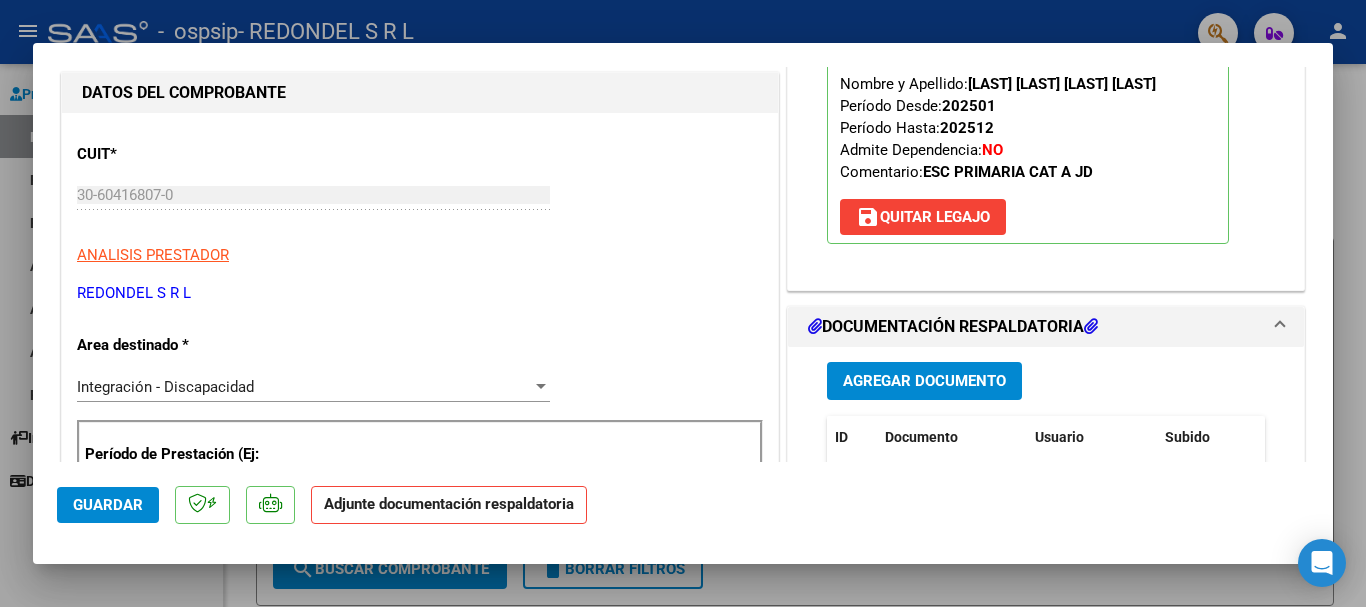 scroll, scrollTop: 300, scrollLeft: 0, axis: vertical 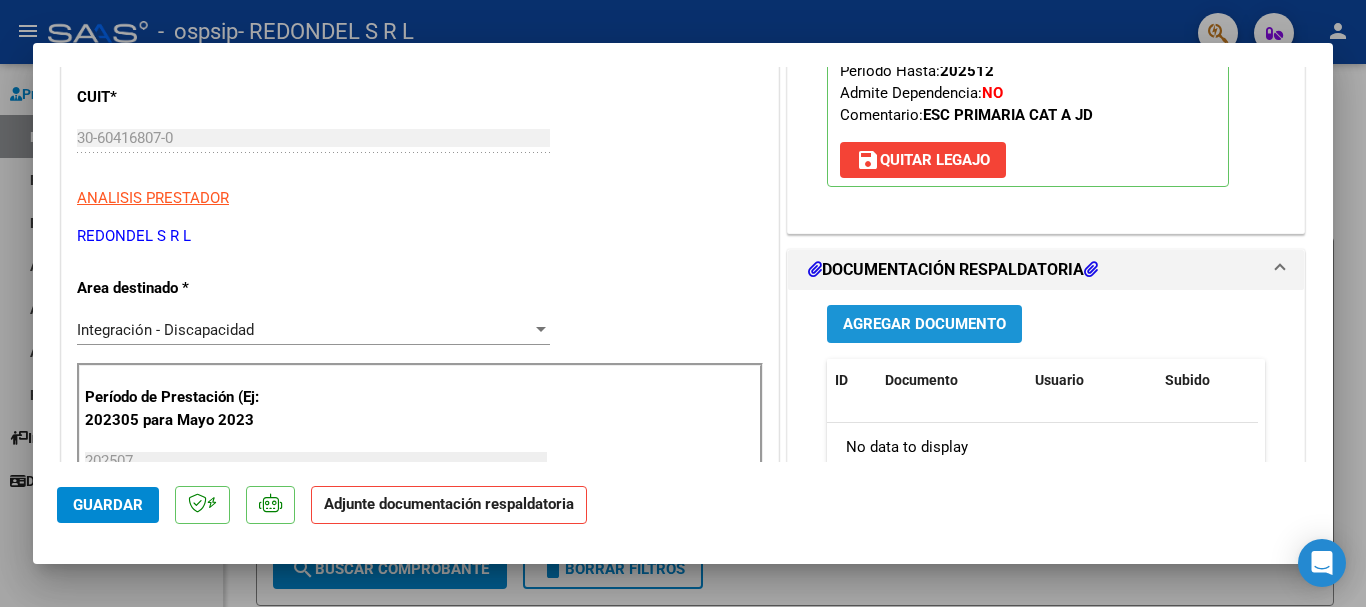 click on "Agregar Documento" at bounding box center [924, 325] 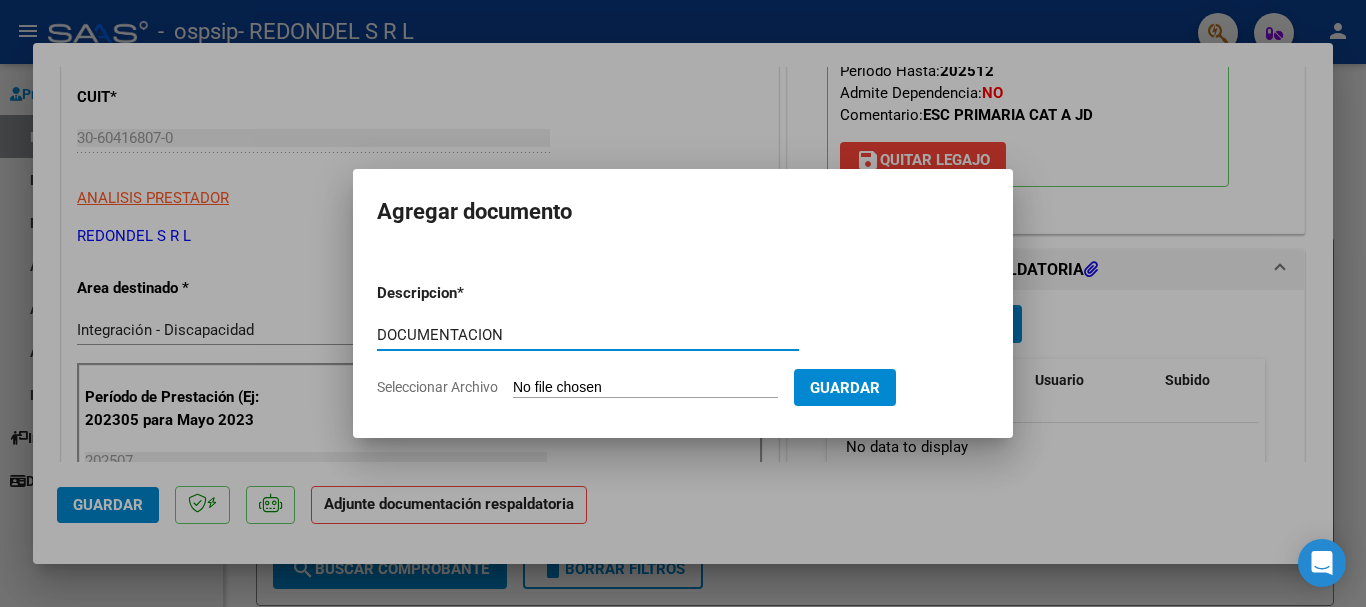 type on "DOCUMENTACION" 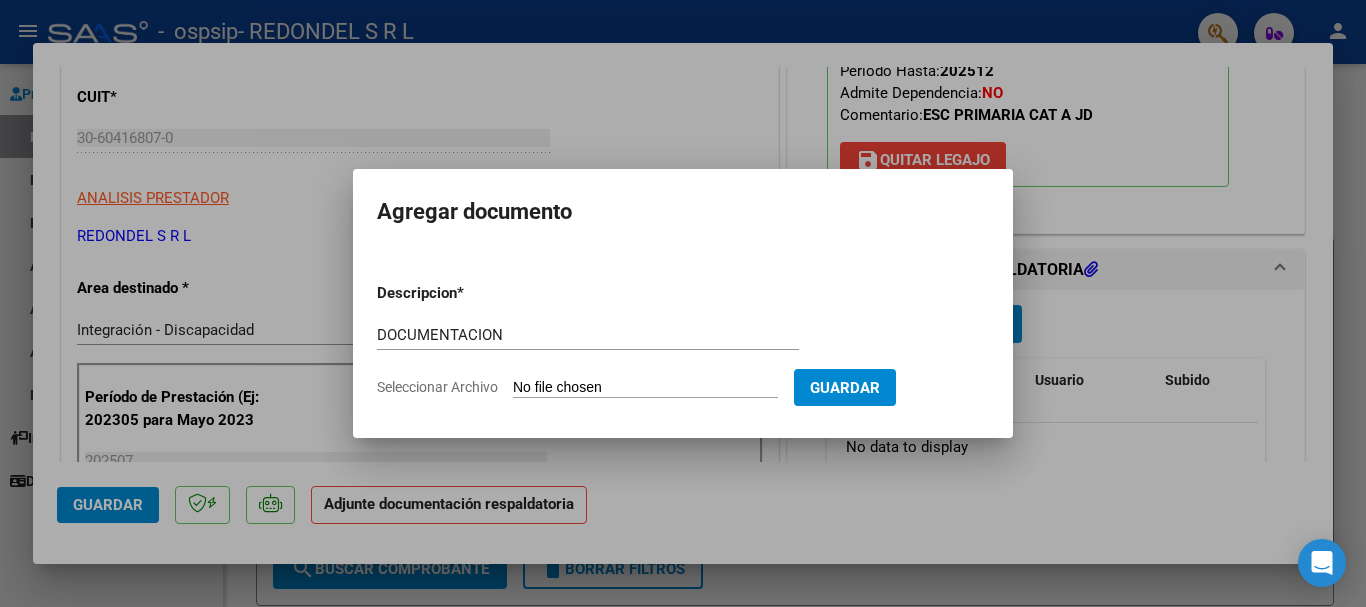 type on "C:\fakepath\[LAST] [LAST] [LAST] DOCUMENTACION JULIO [YEAR].pdf" 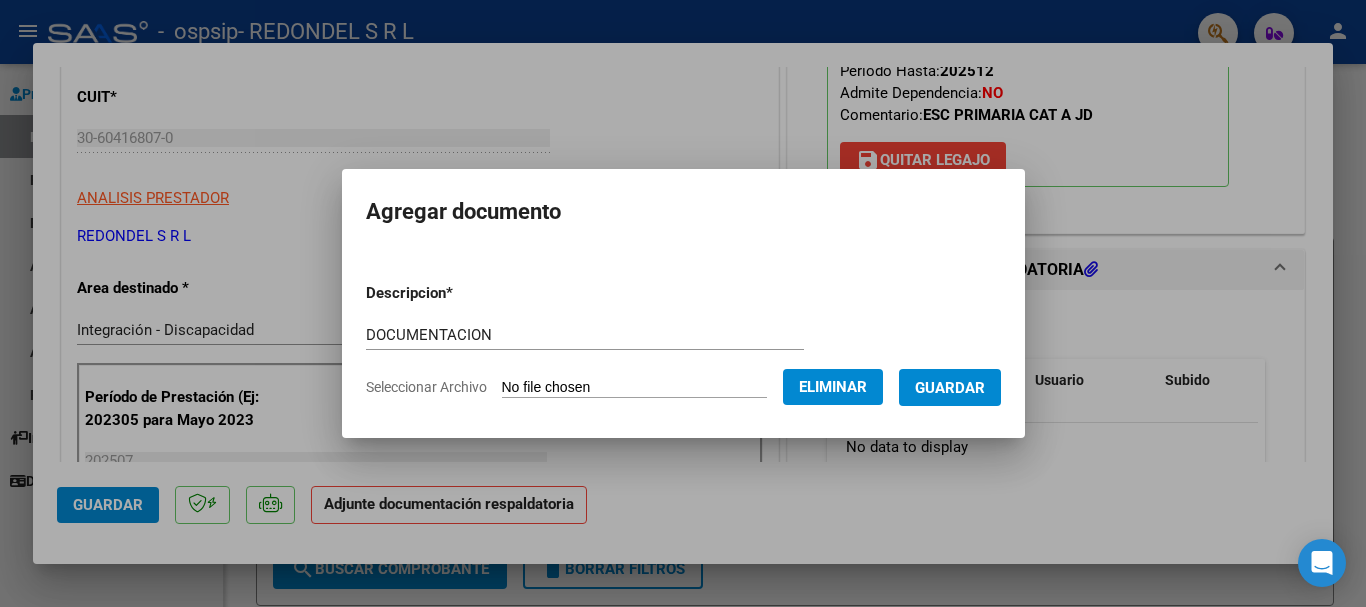 click on "Guardar" at bounding box center (950, 387) 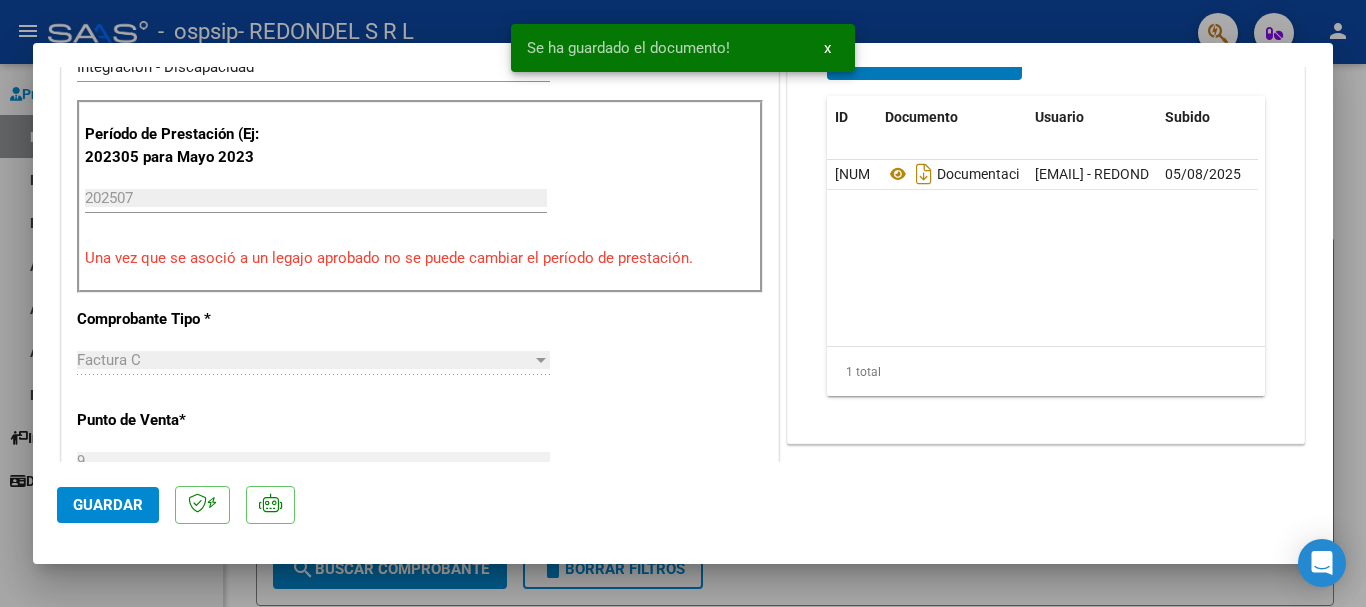 scroll, scrollTop: 600, scrollLeft: 0, axis: vertical 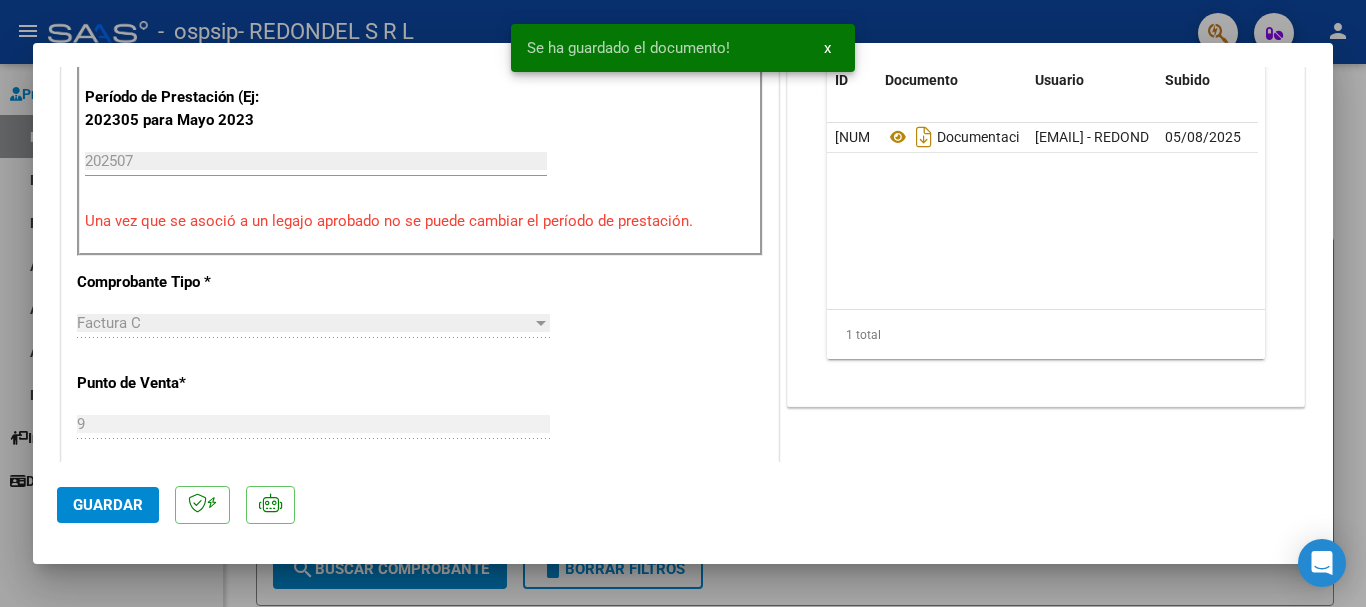 click on "Guardar" 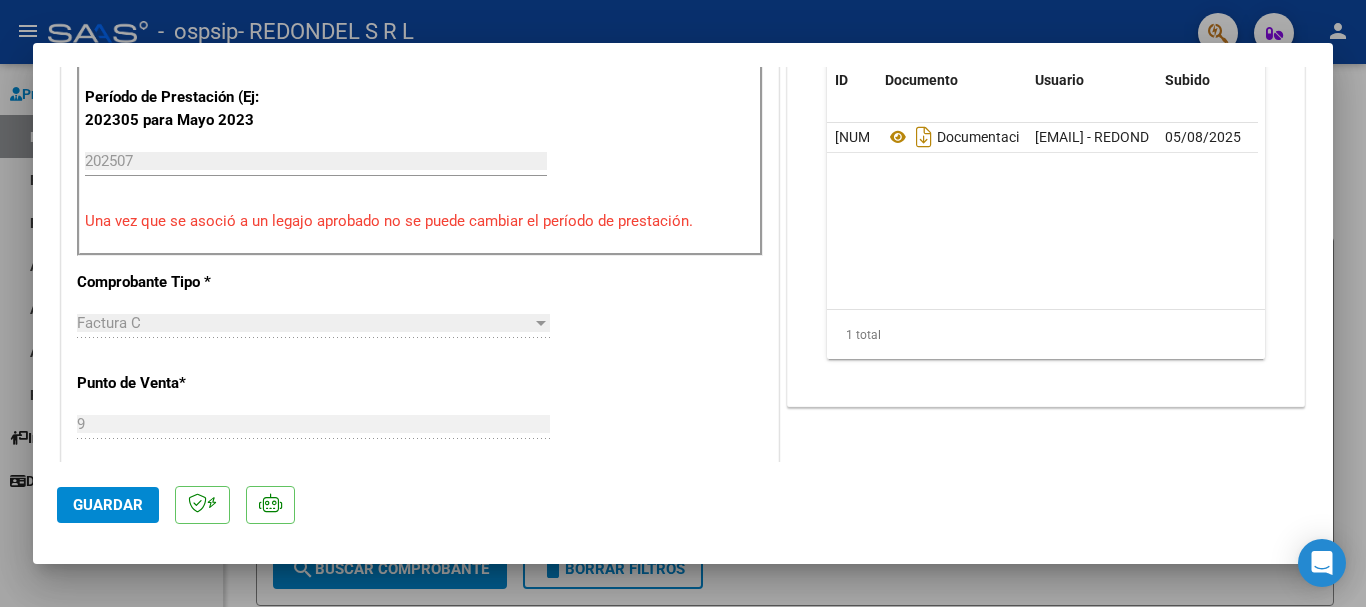 click at bounding box center (683, 303) 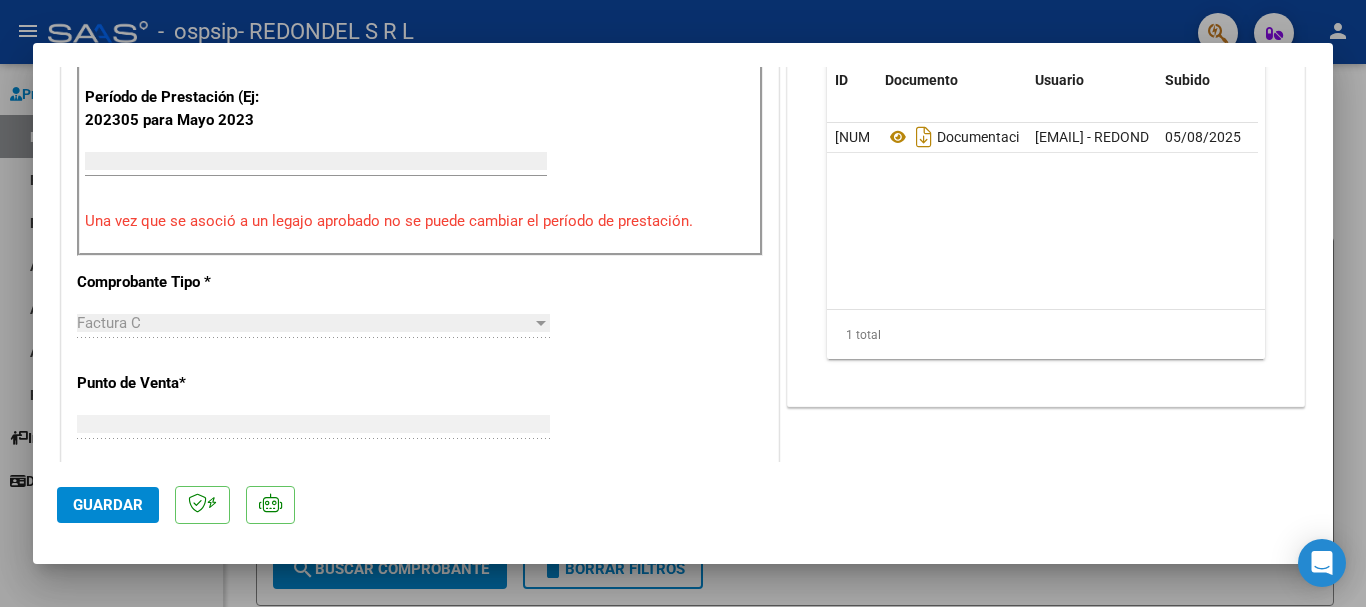 scroll, scrollTop: 559, scrollLeft: 0, axis: vertical 